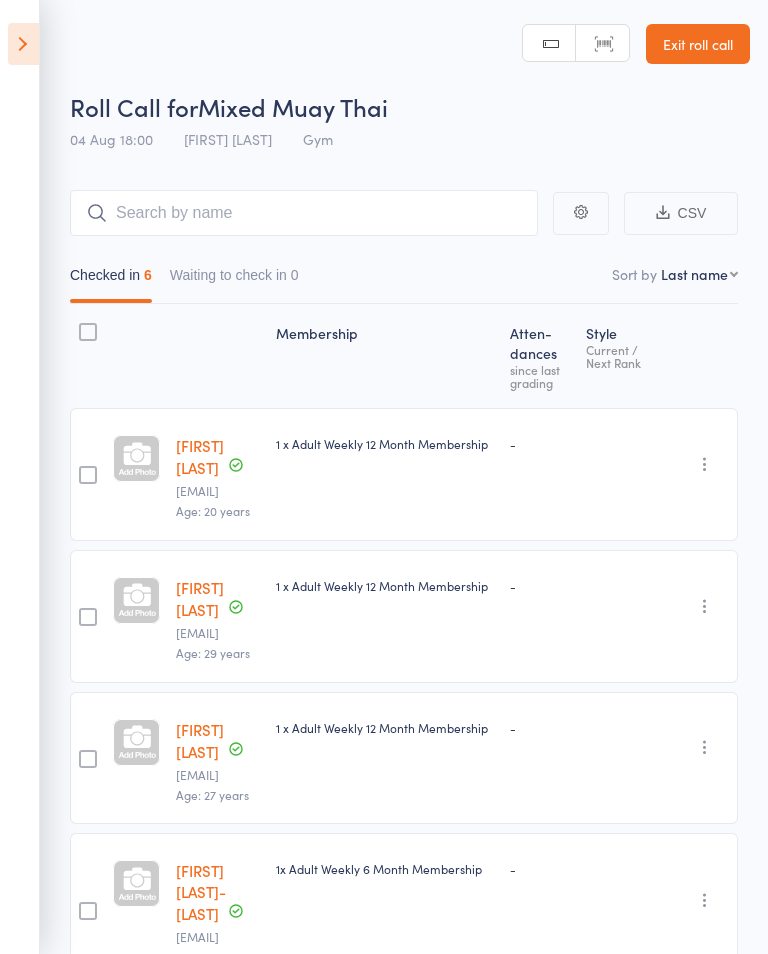scroll, scrollTop: 14, scrollLeft: 0, axis: vertical 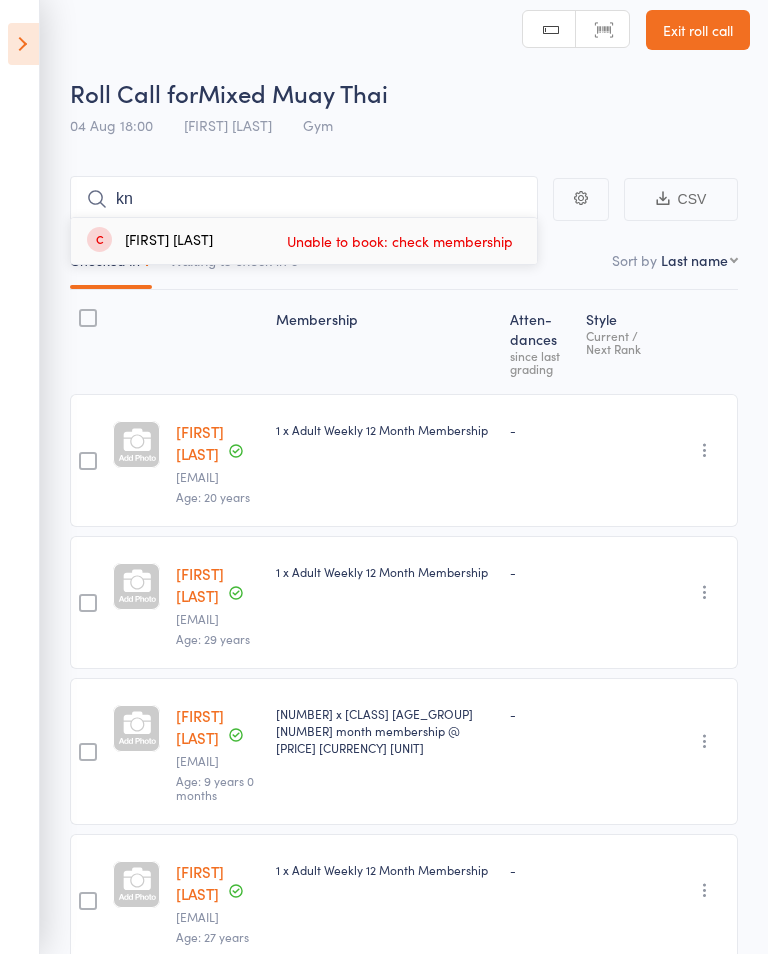 type on "k" 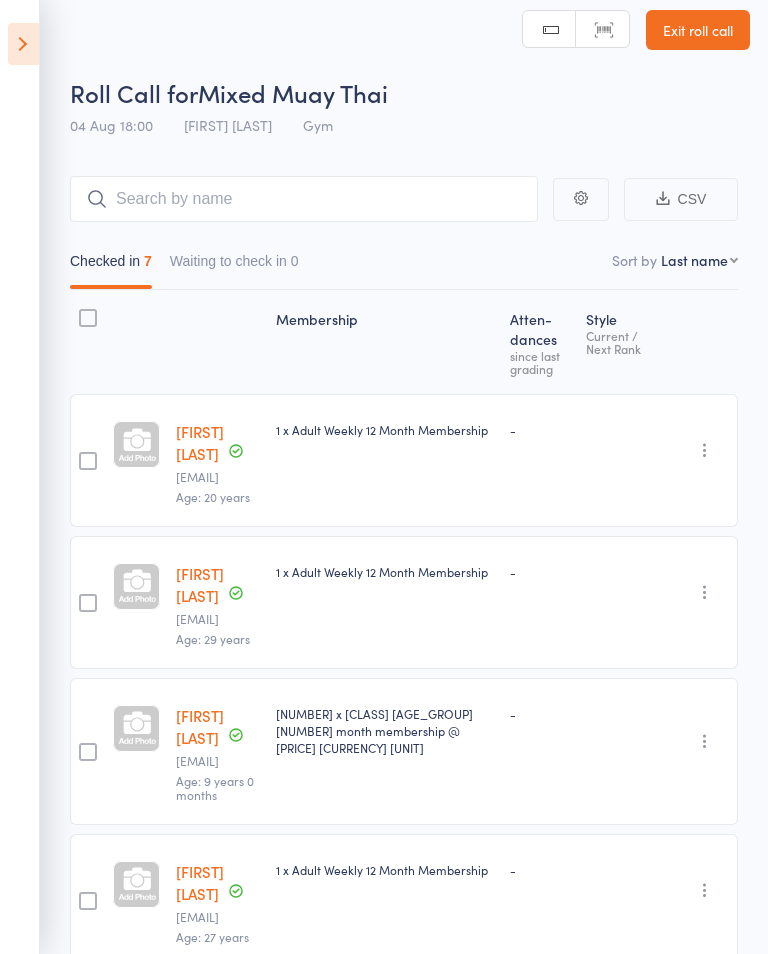 type on "k" 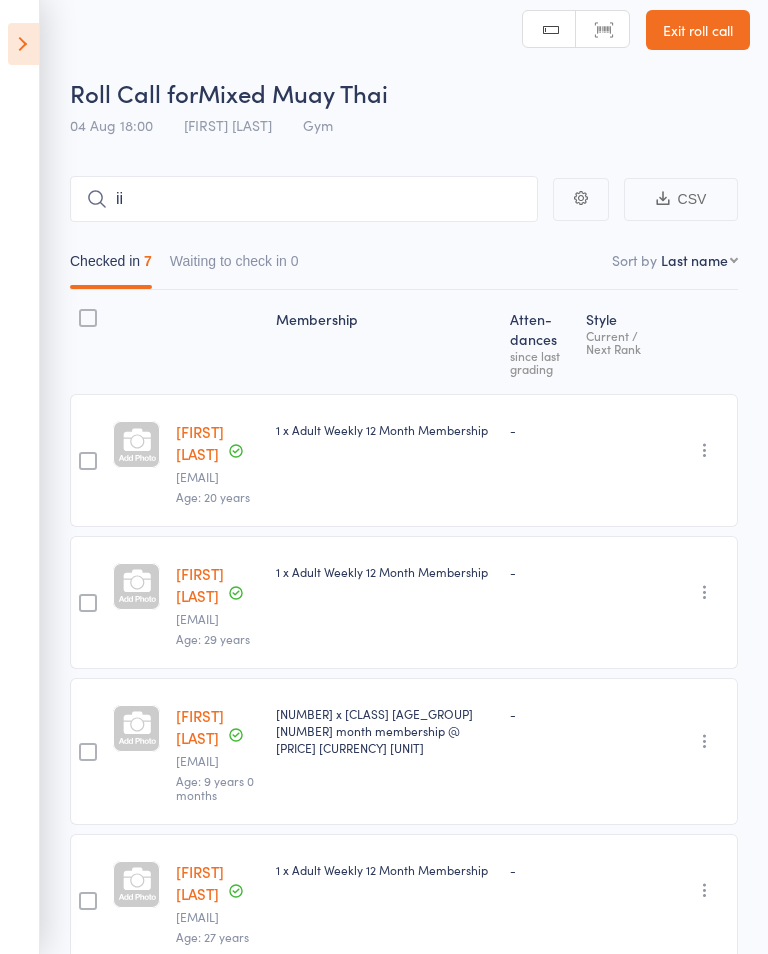 type on "i" 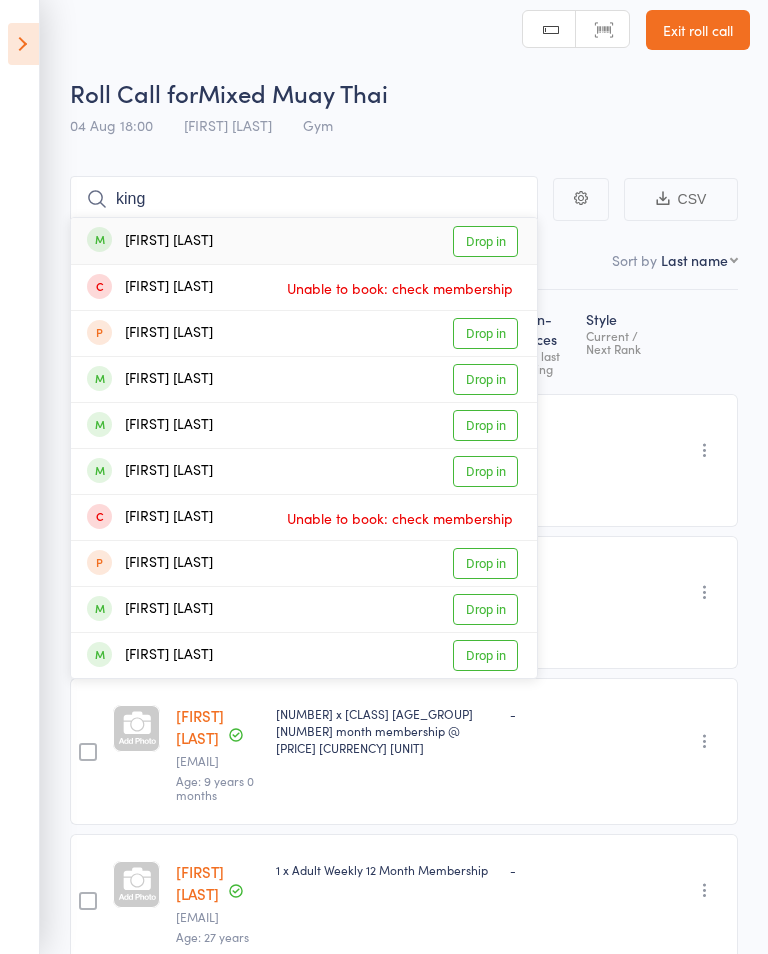 type on "king" 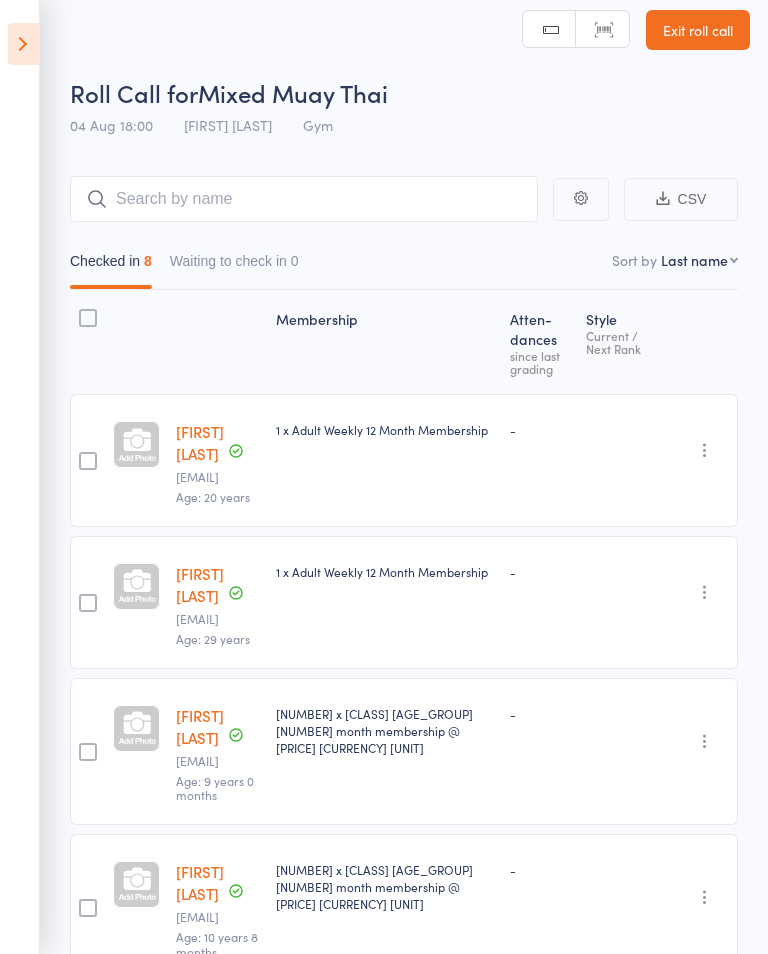 click at bounding box center [23, 44] 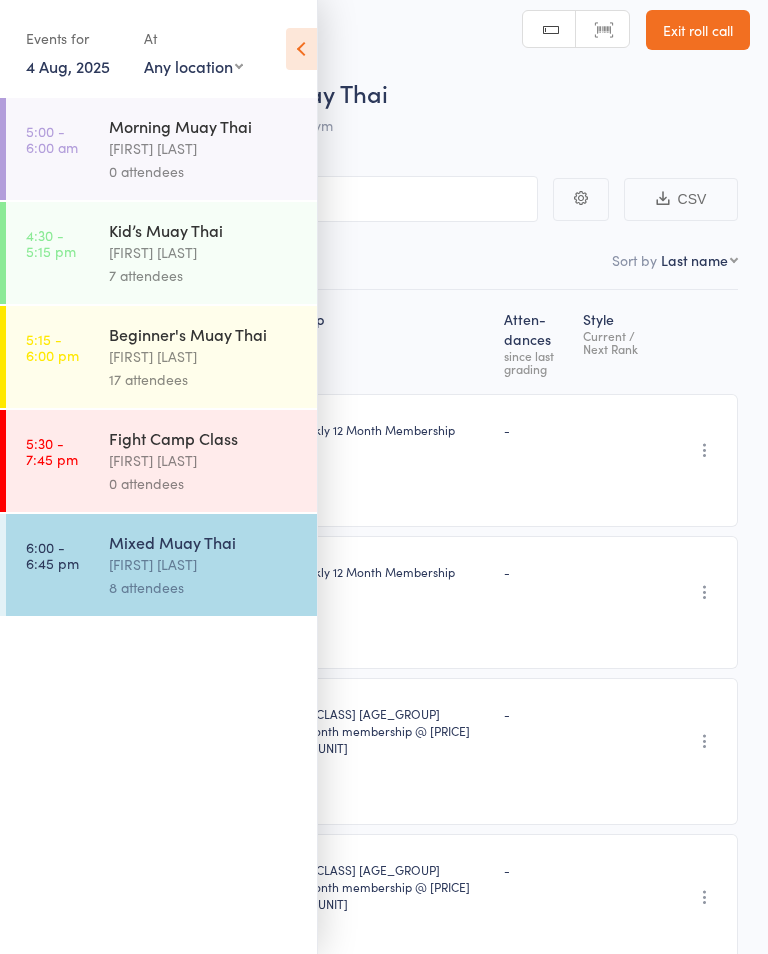 click on "4:30 - 5:15 pm Kid’s Muay Thai Morgan Yates 7 attendees" at bounding box center (161, 253) 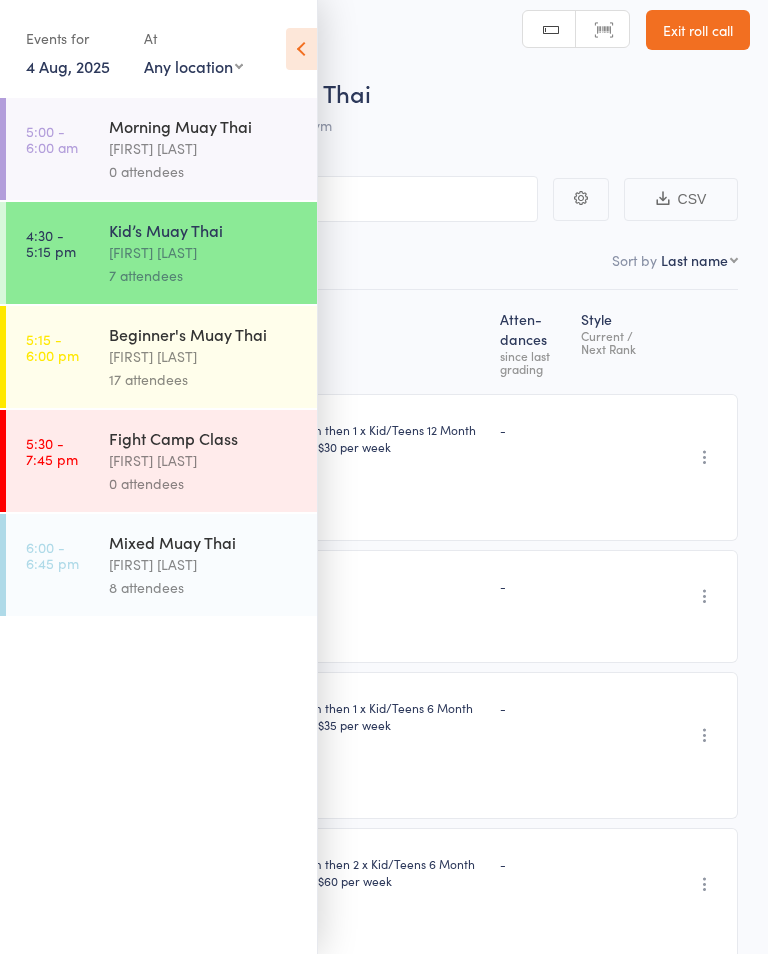 click at bounding box center [357, 606] 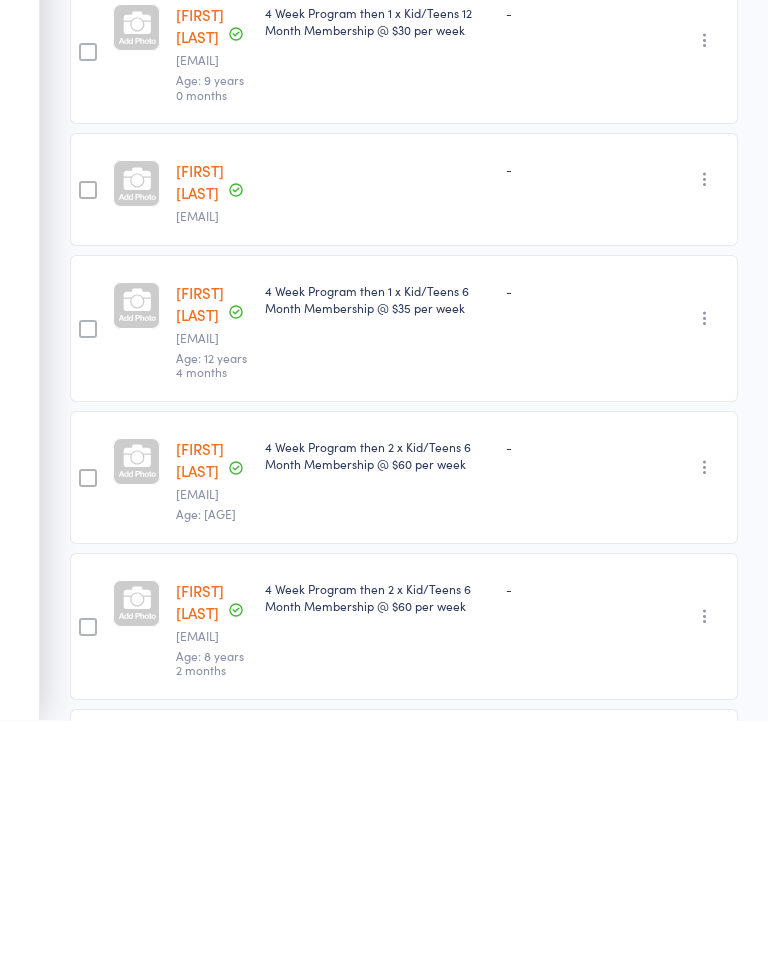 scroll, scrollTop: 416, scrollLeft: 0, axis: vertical 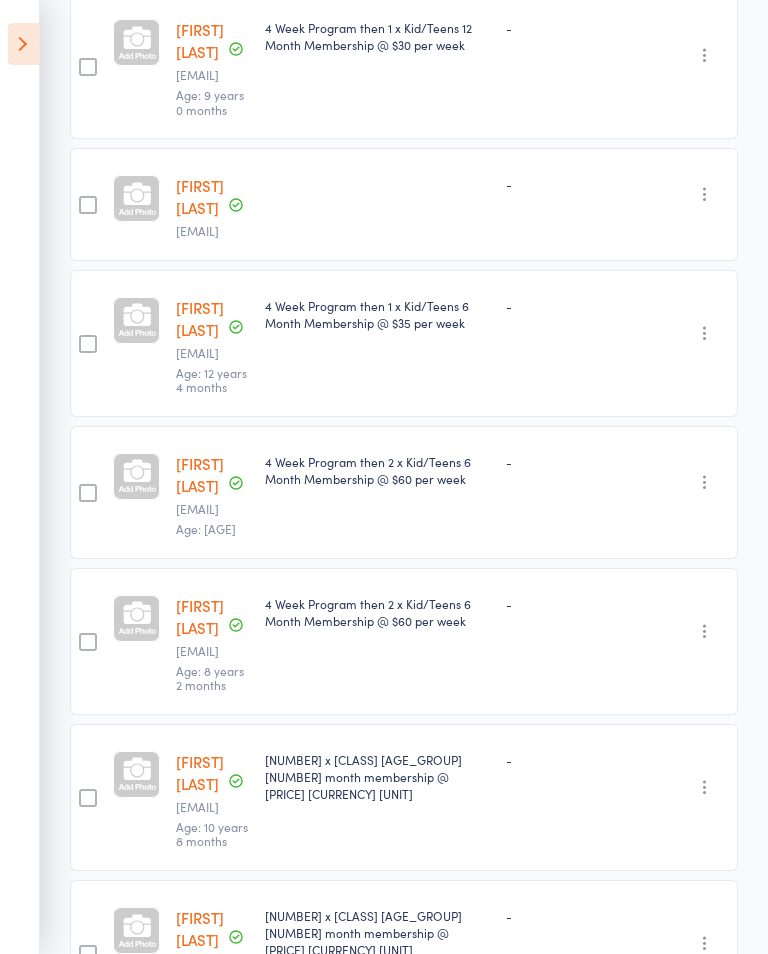 click at bounding box center [23, 44] 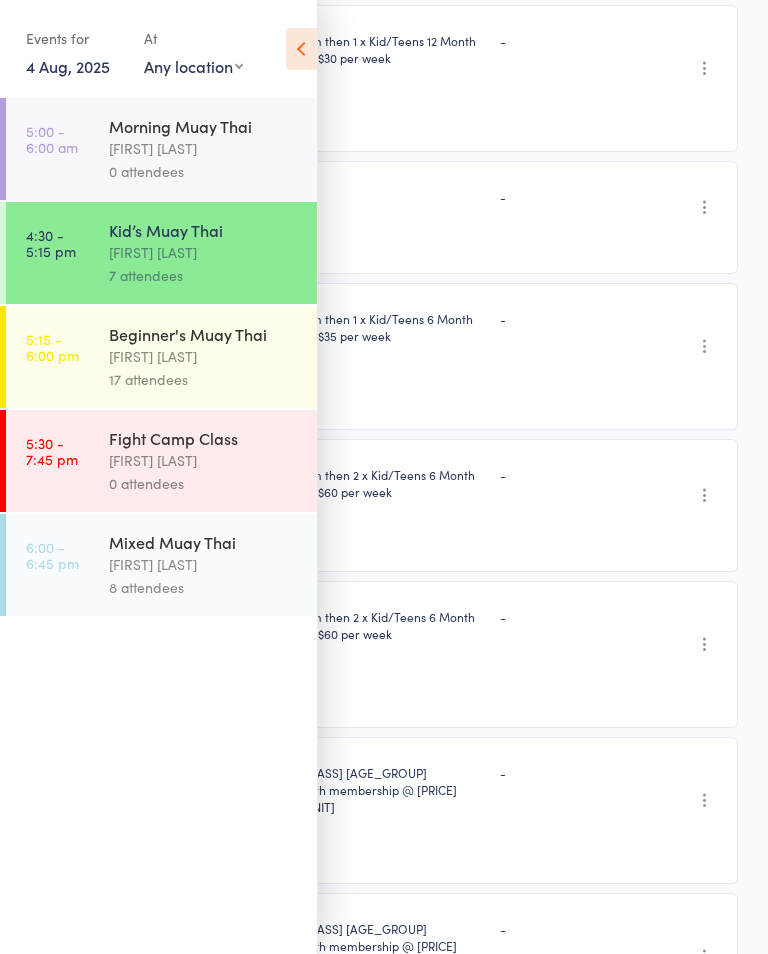 click on "[FIRST] [LAST]" at bounding box center [204, 252] 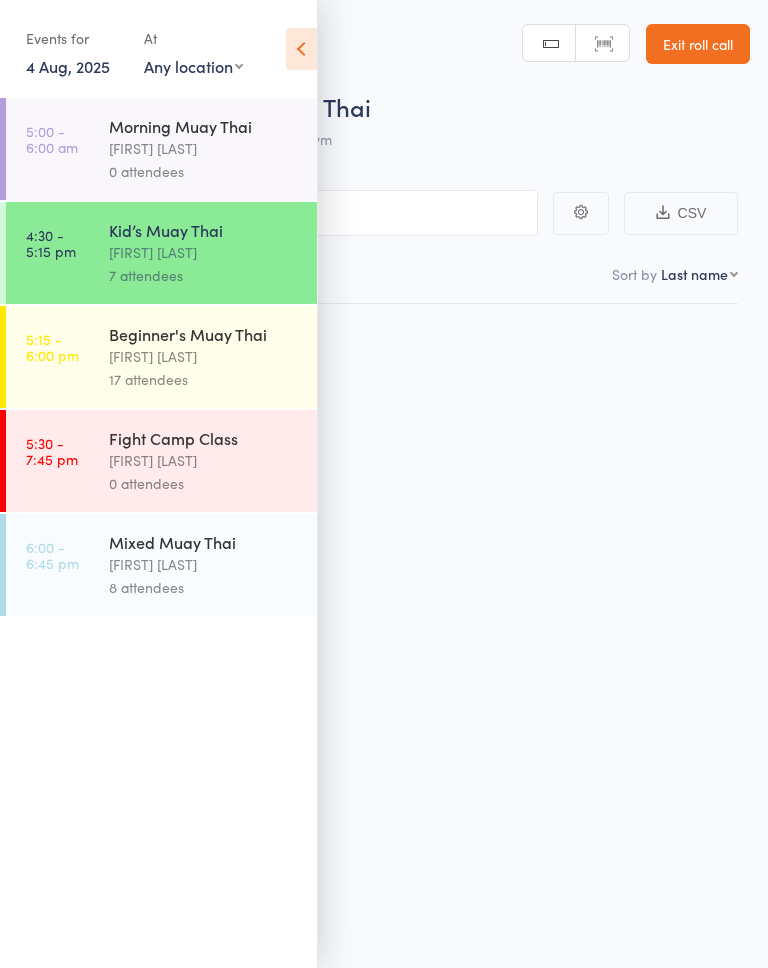 scroll, scrollTop: 0, scrollLeft: 0, axis: both 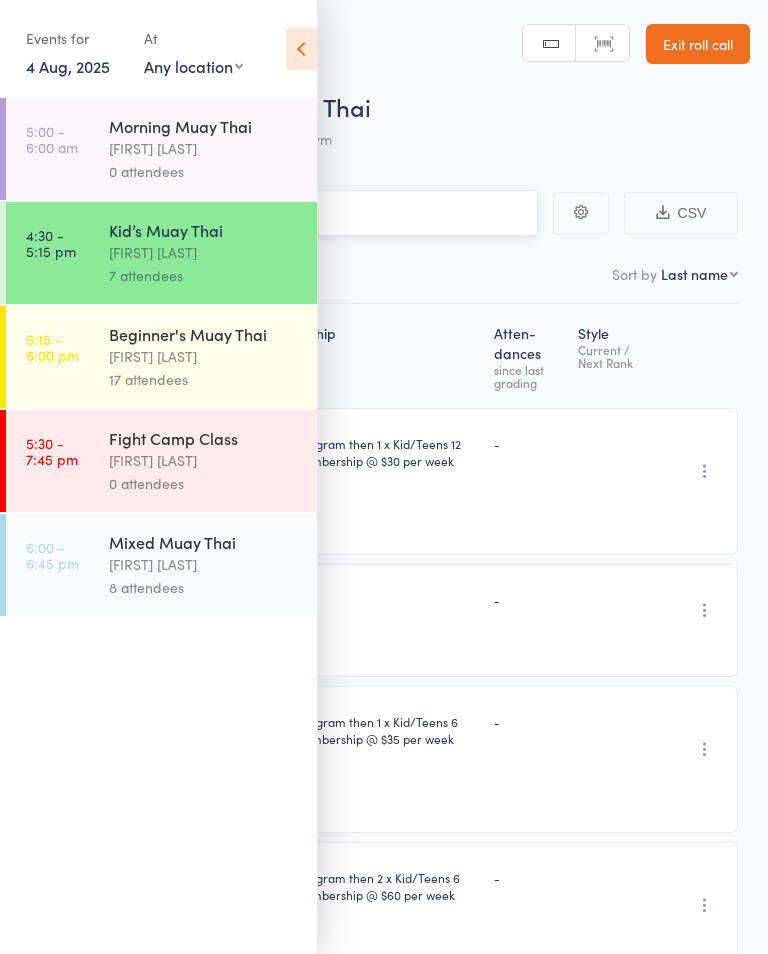 click at bounding box center (284, 213) 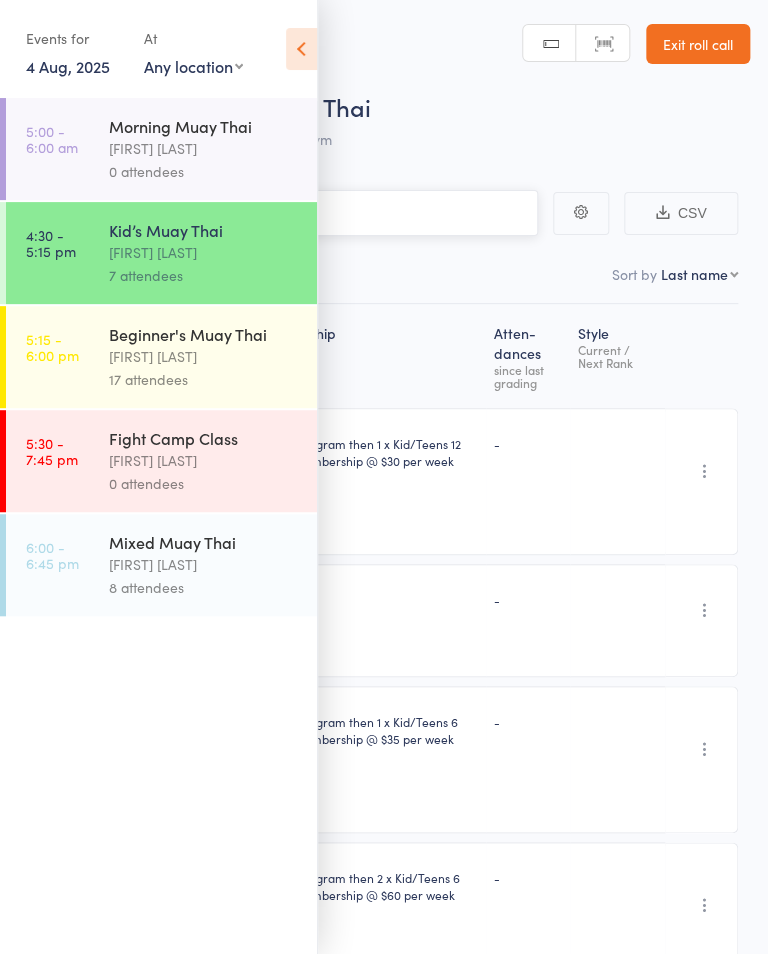 click at bounding box center (284, 213) 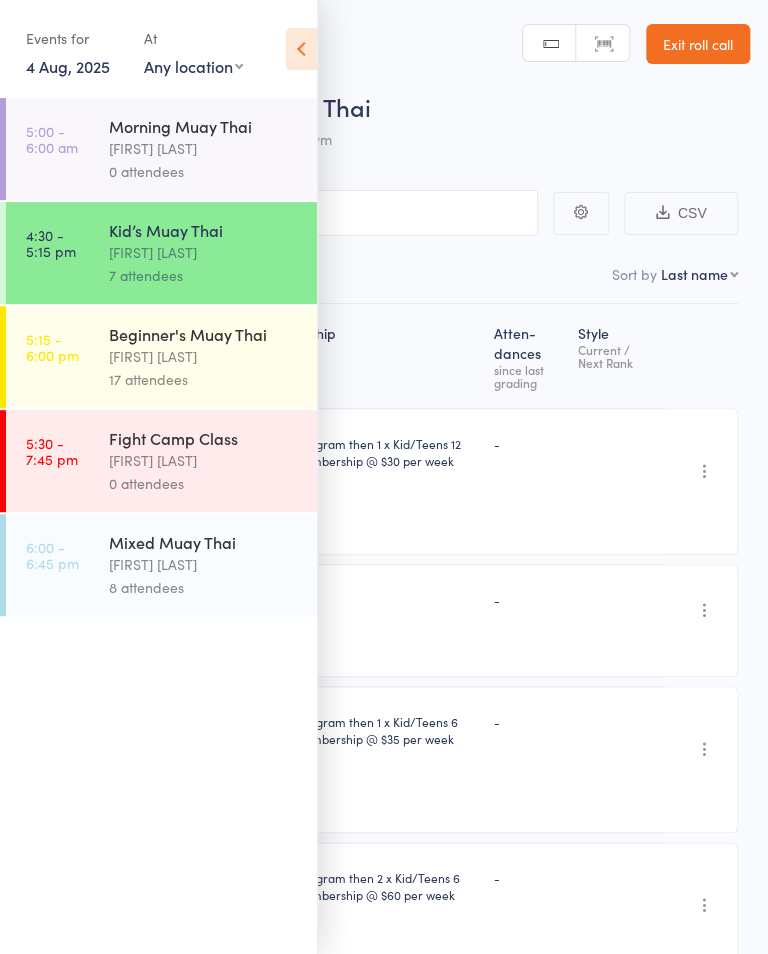 click at bounding box center (301, 49) 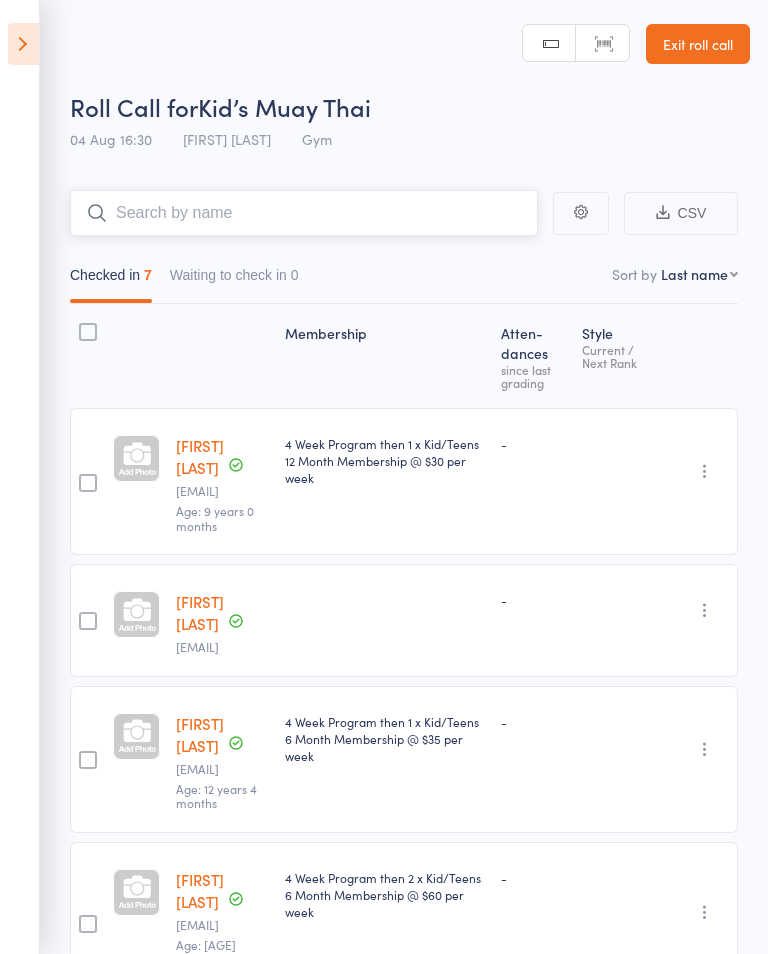 click at bounding box center (304, 213) 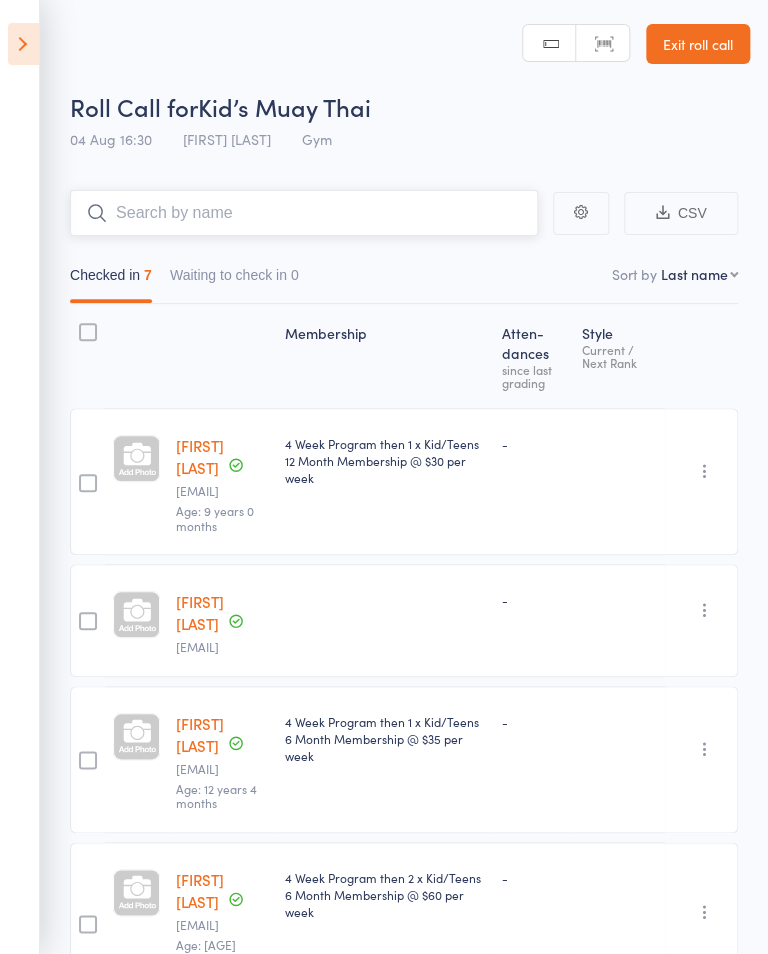 type on "M" 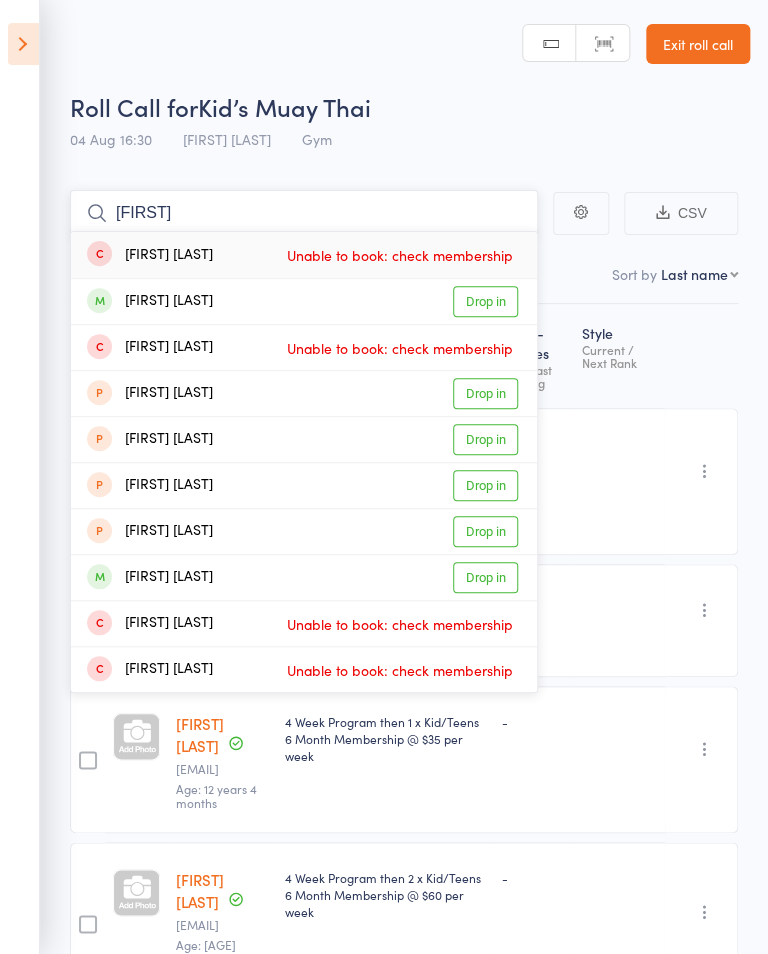 type on "[FIRST]" 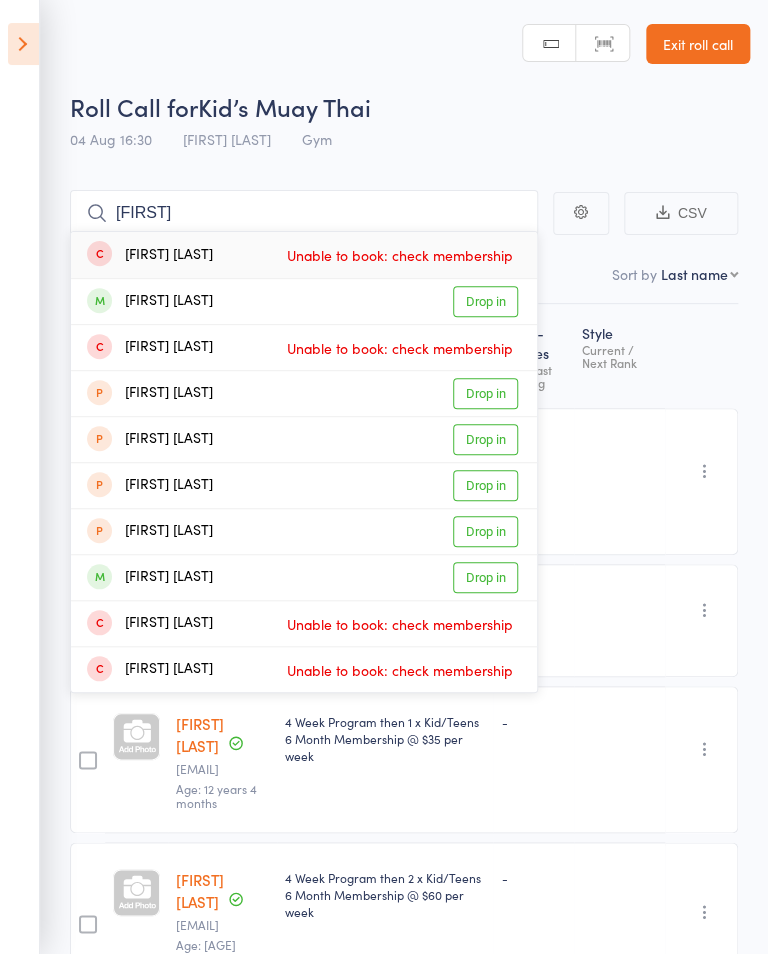 click on "Drop in" at bounding box center [485, 301] 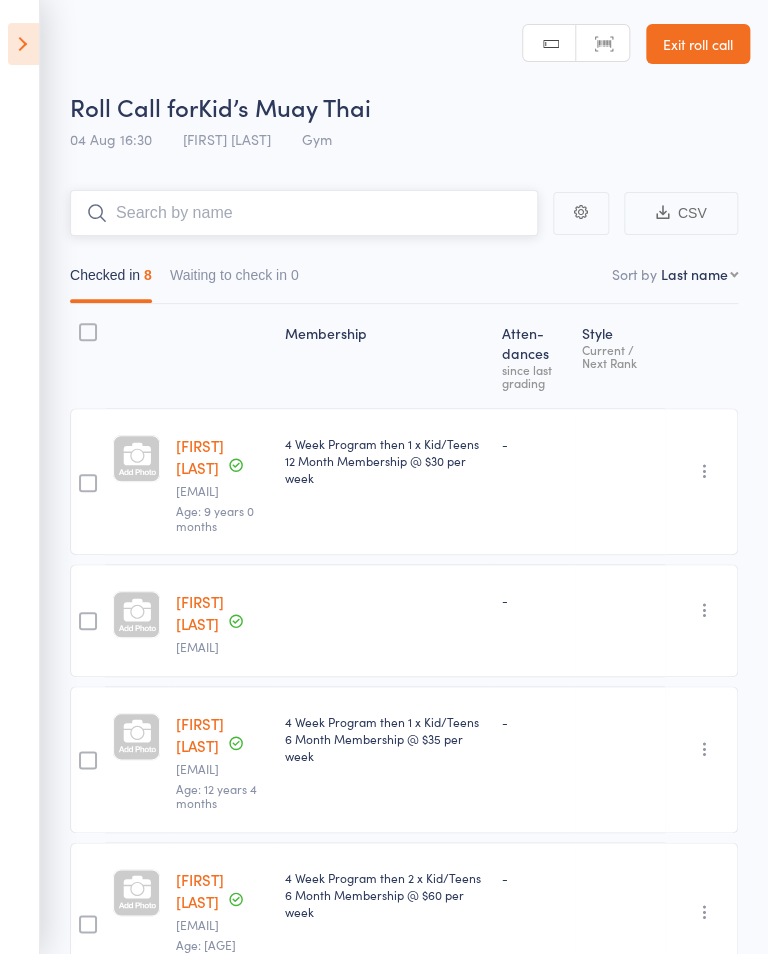 click at bounding box center (304, 213) 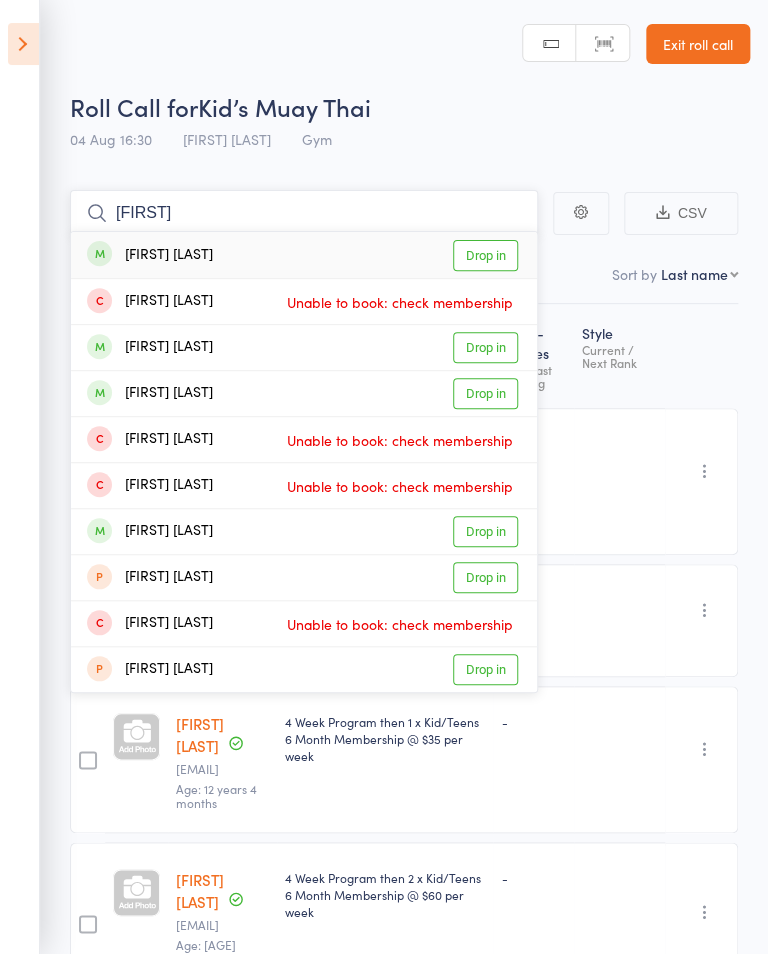 type on "[FIRST]" 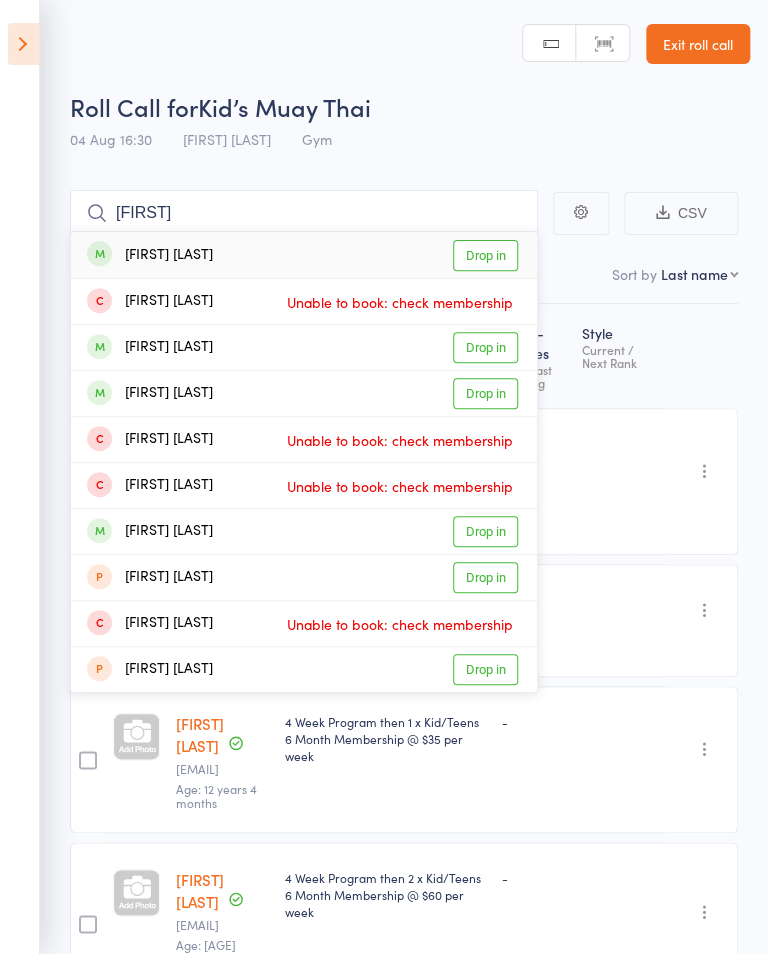 click on "[FIRST] [LAST] Drop in" at bounding box center [304, 255] 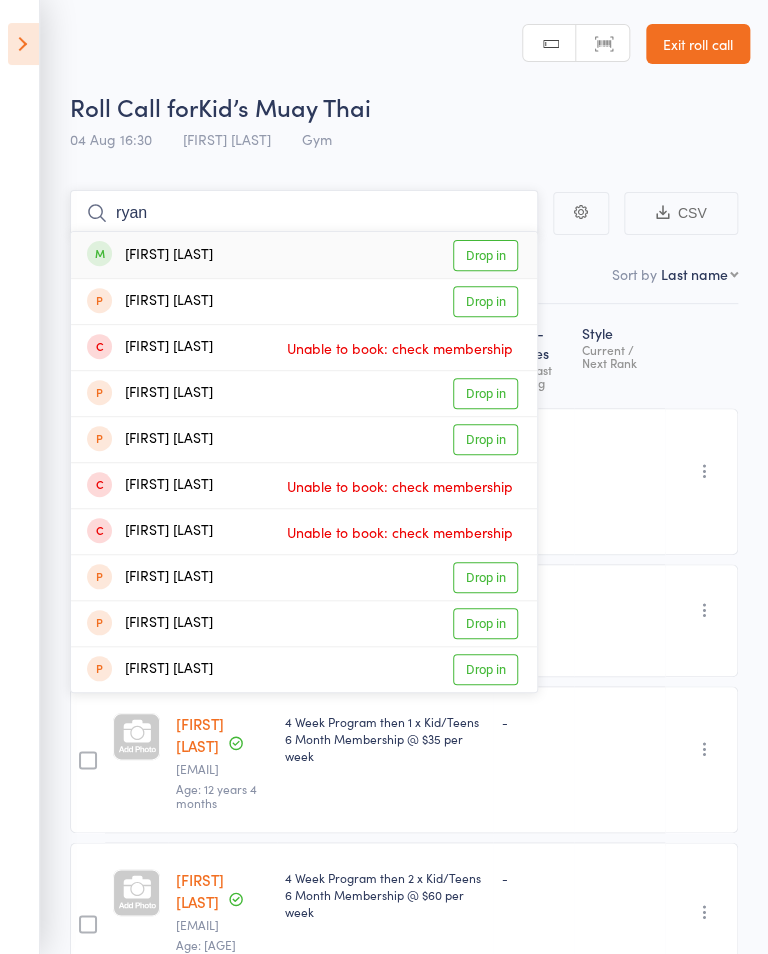type on "ryan" 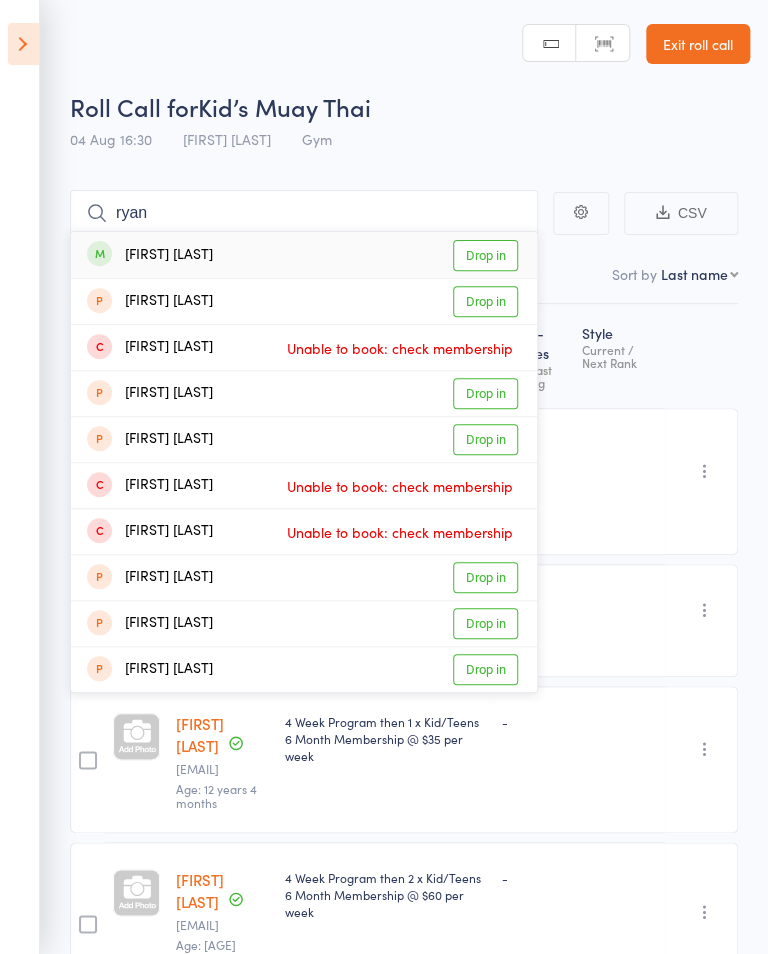 click on "[FIRST] [LAST] Drop in" at bounding box center (304, 255) 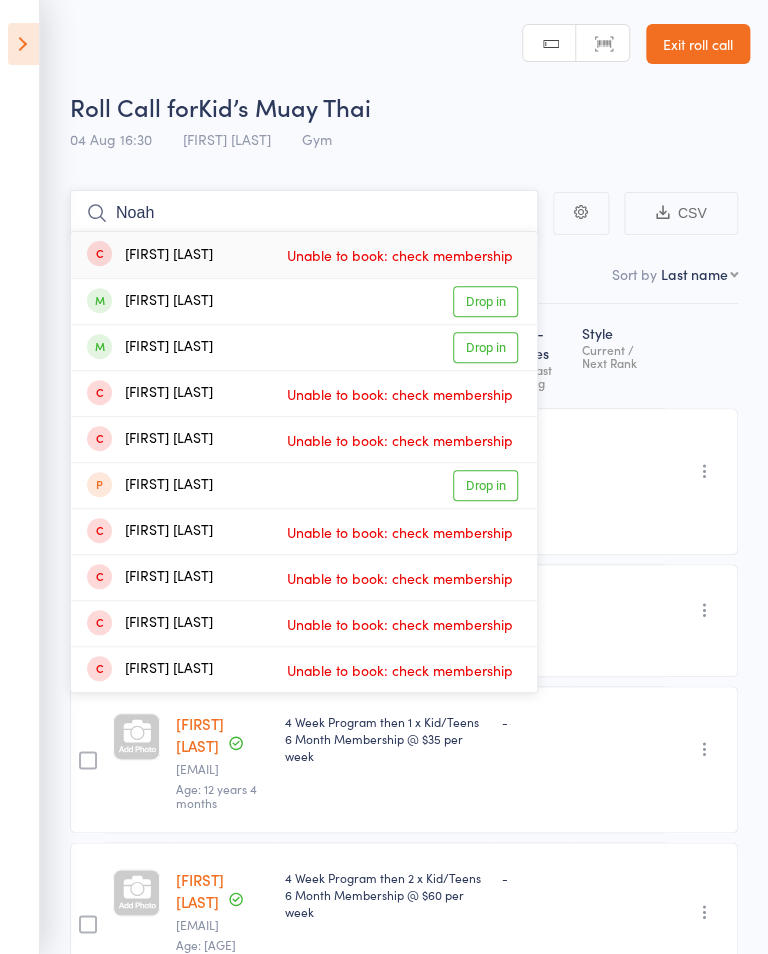 type on "Noah" 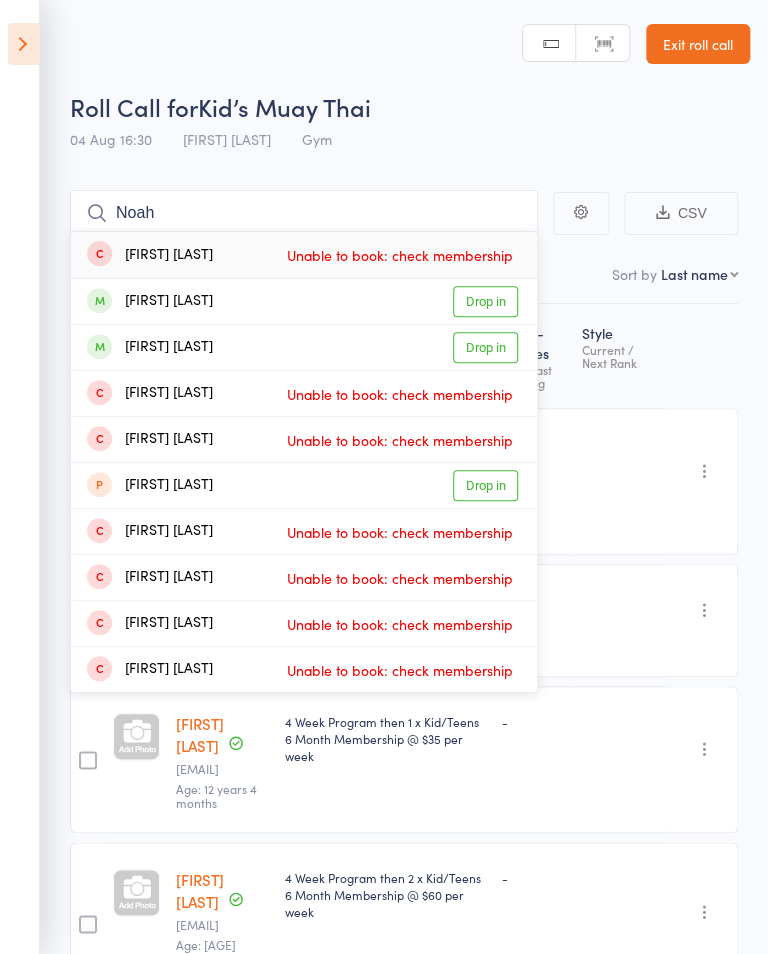 click on "Drop in" at bounding box center [485, 347] 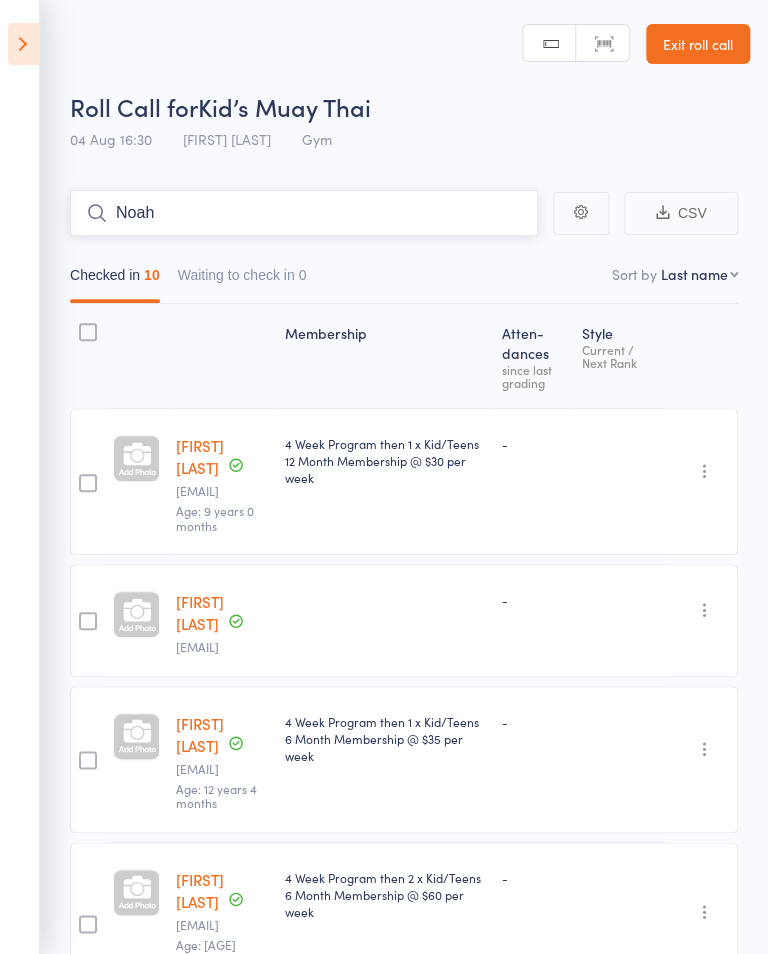 type 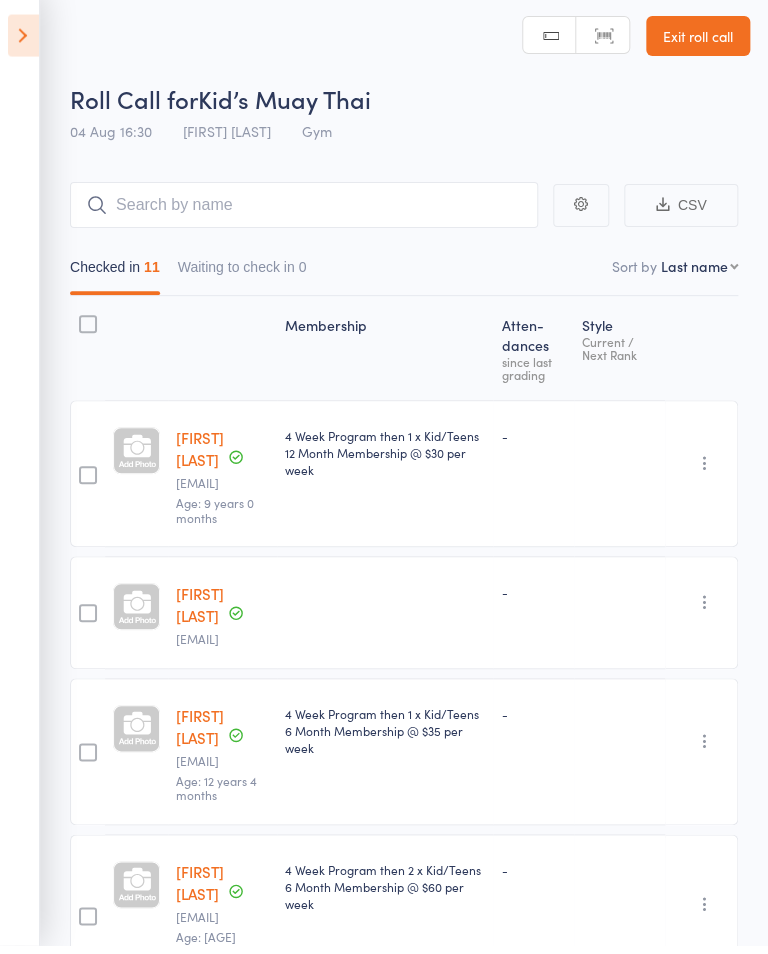 click at bounding box center [23, 44] 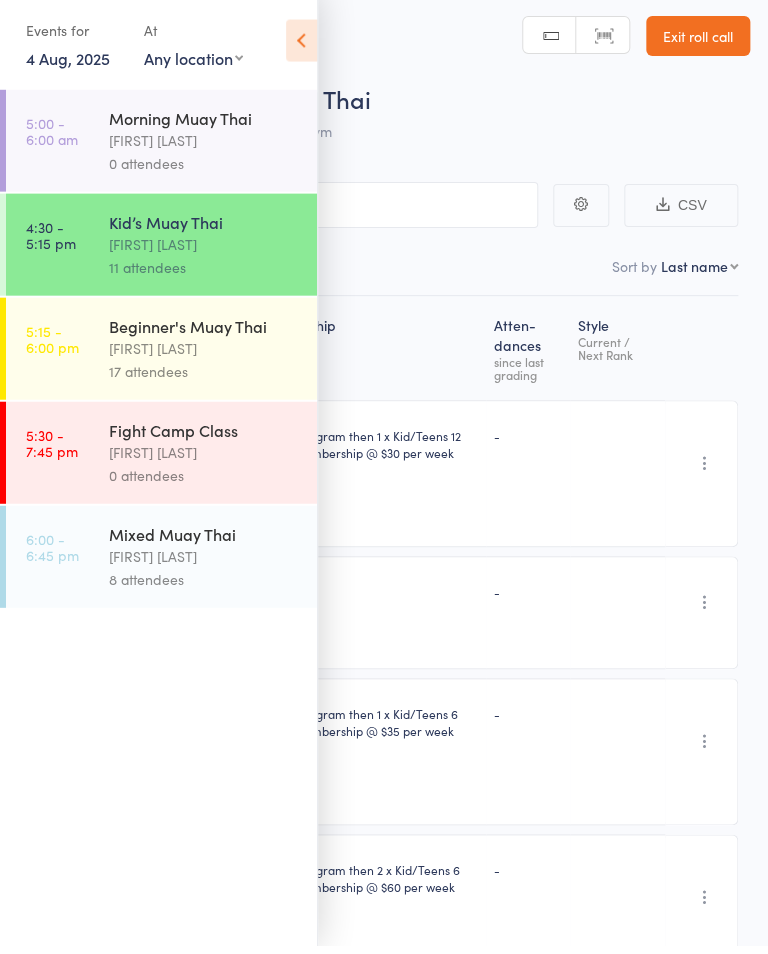 scroll, scrollTop: 8, scrollLeft: 0, axis: vertical 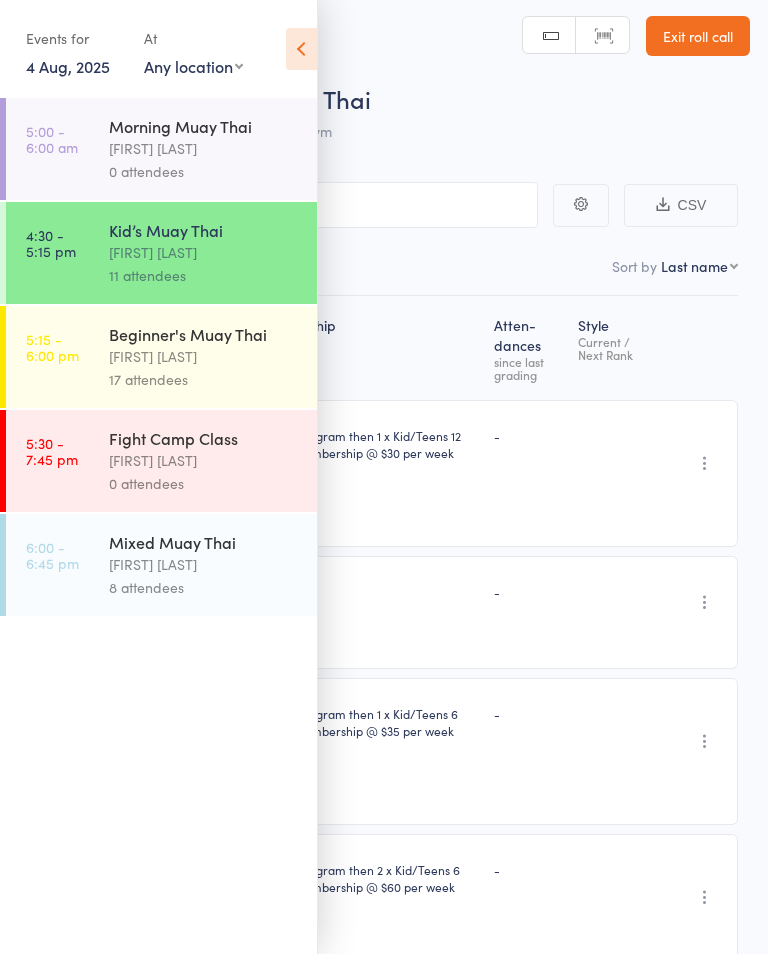 click on "Beginner's Muay Thai" at bounding box center [204, 334] 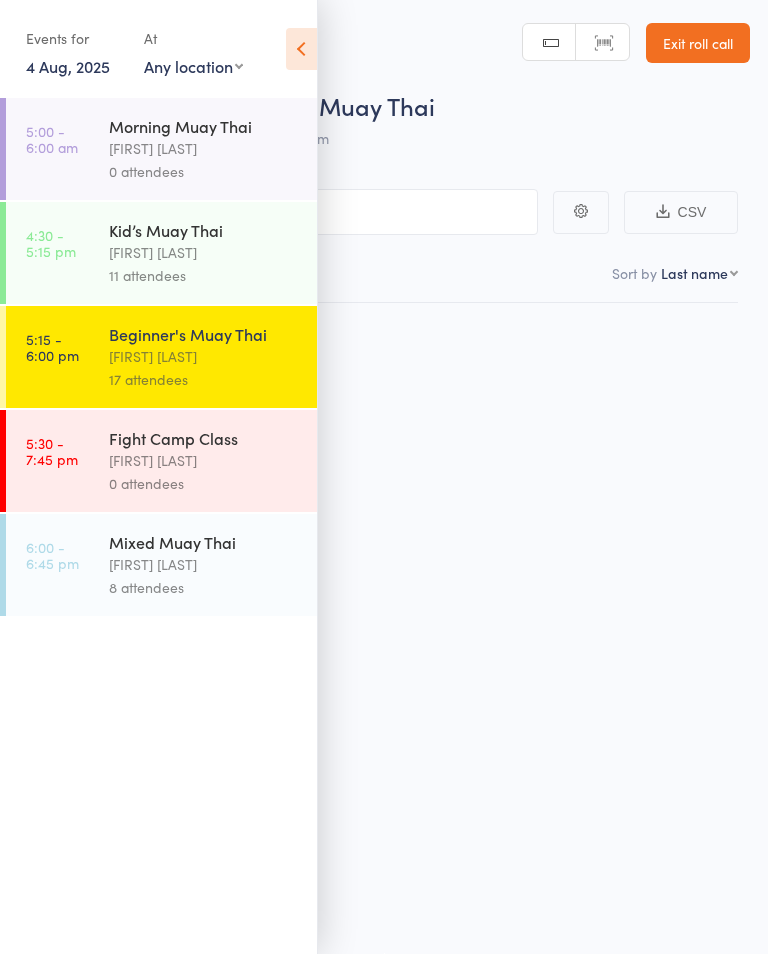 click on "17 attendees" at bounding box center [204, 379] 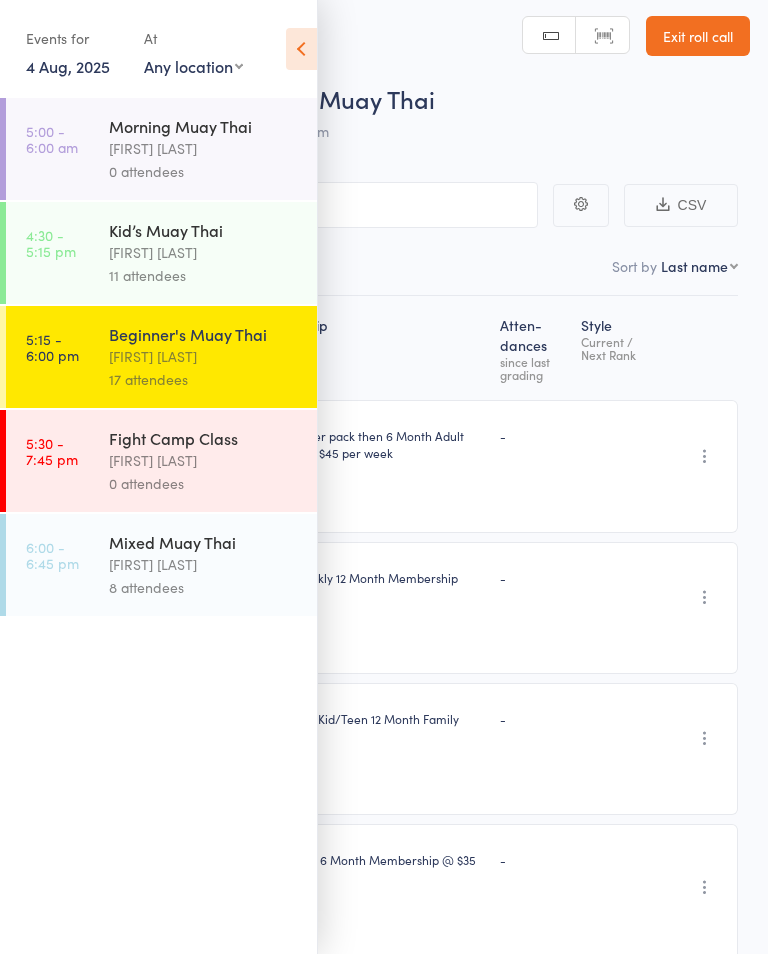 click at bounding box center [301, 49] 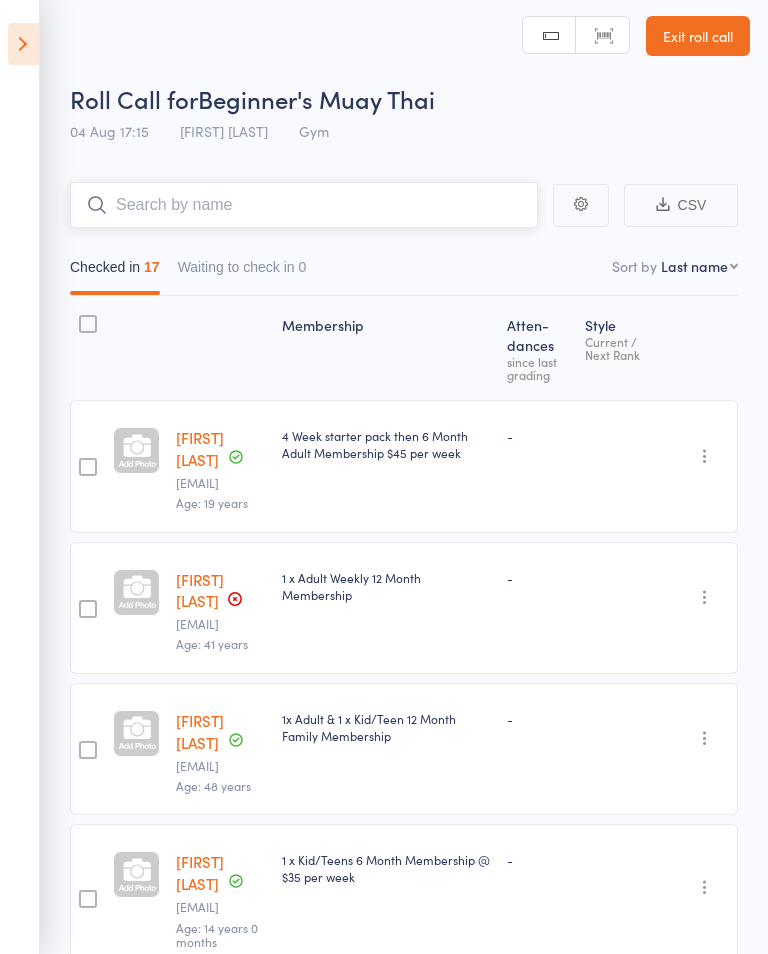 click at bounding box center (304, 205) 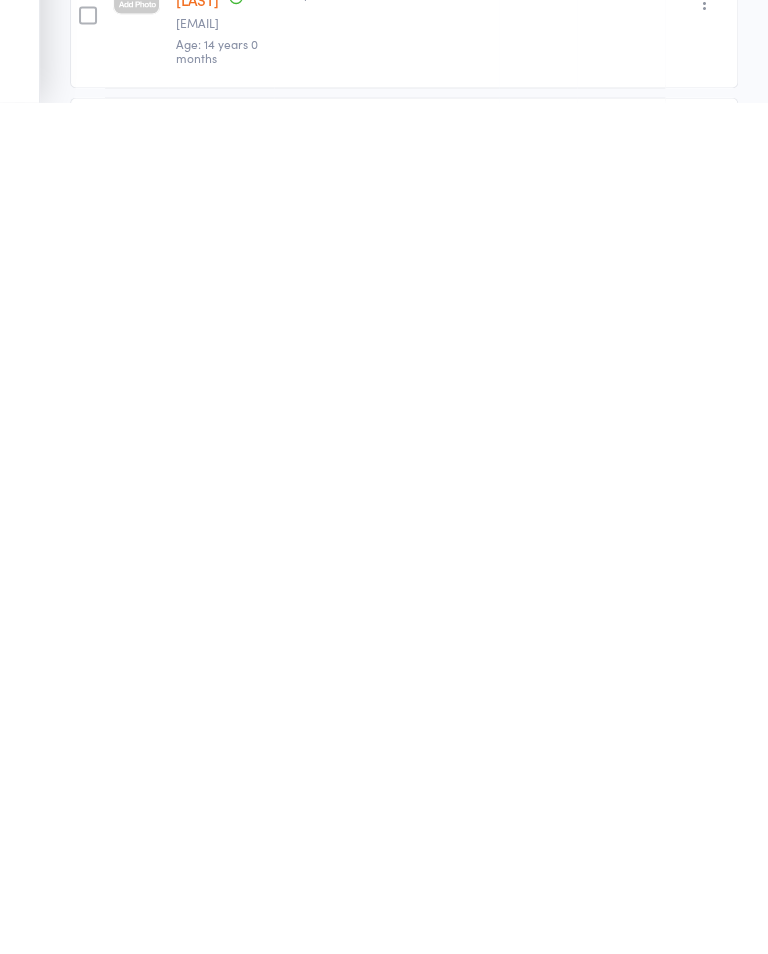 scroll, scrollTop: 0, scrollLeft: 0, axis: both 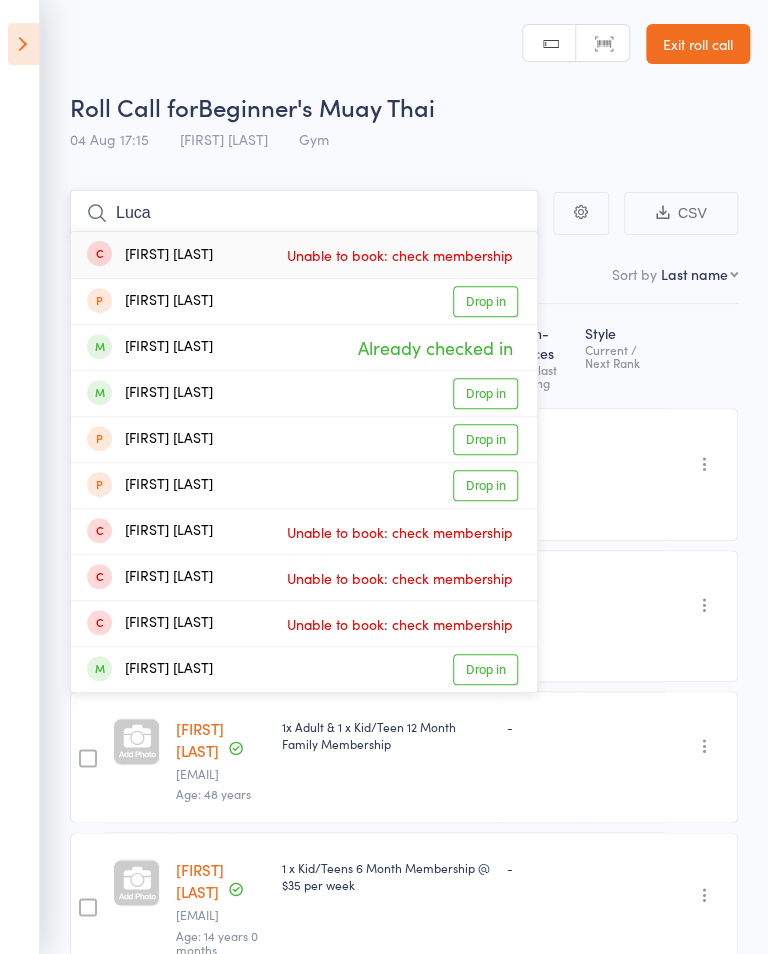 type on "Luc" 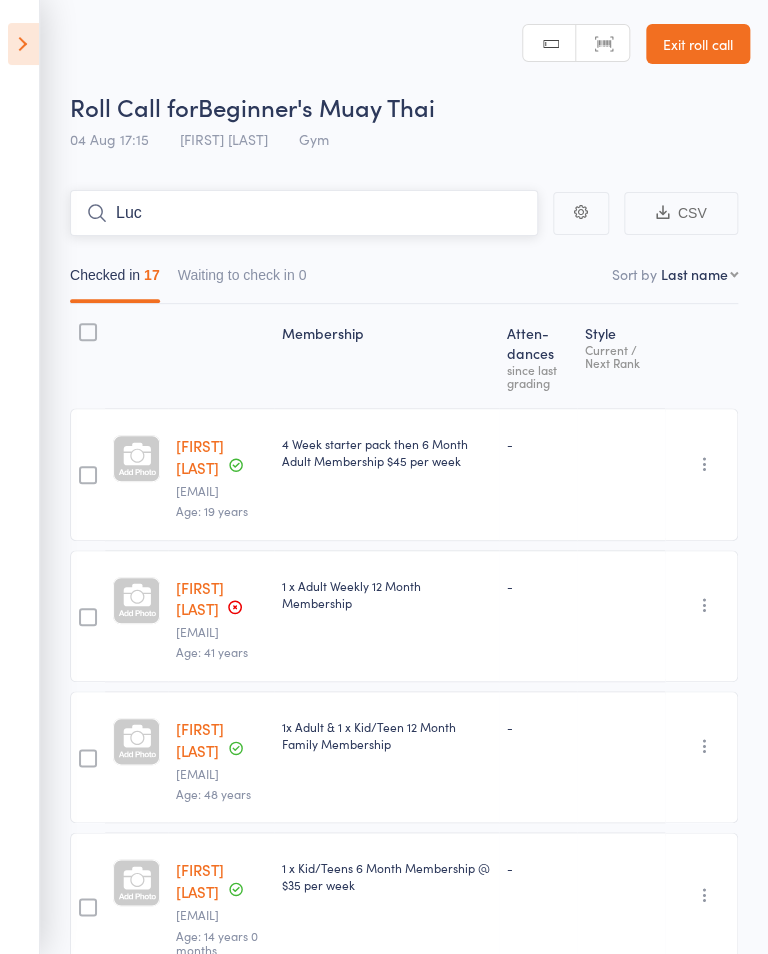 type 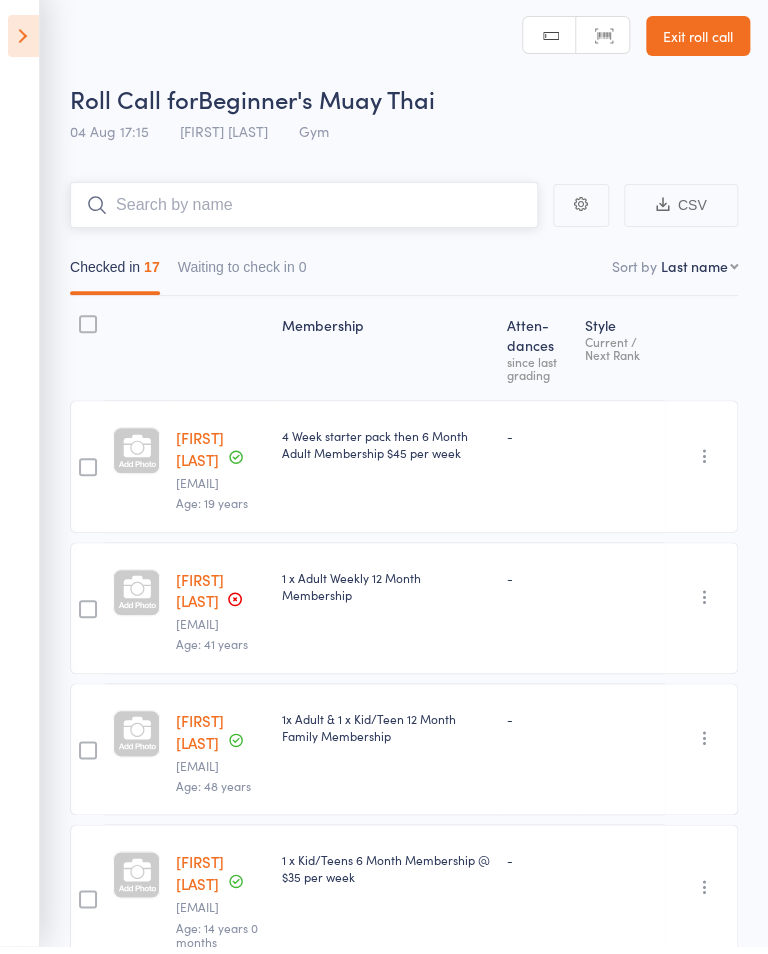 scroll, scrollTop: 8, scrollLeft: 0, axis: vertical 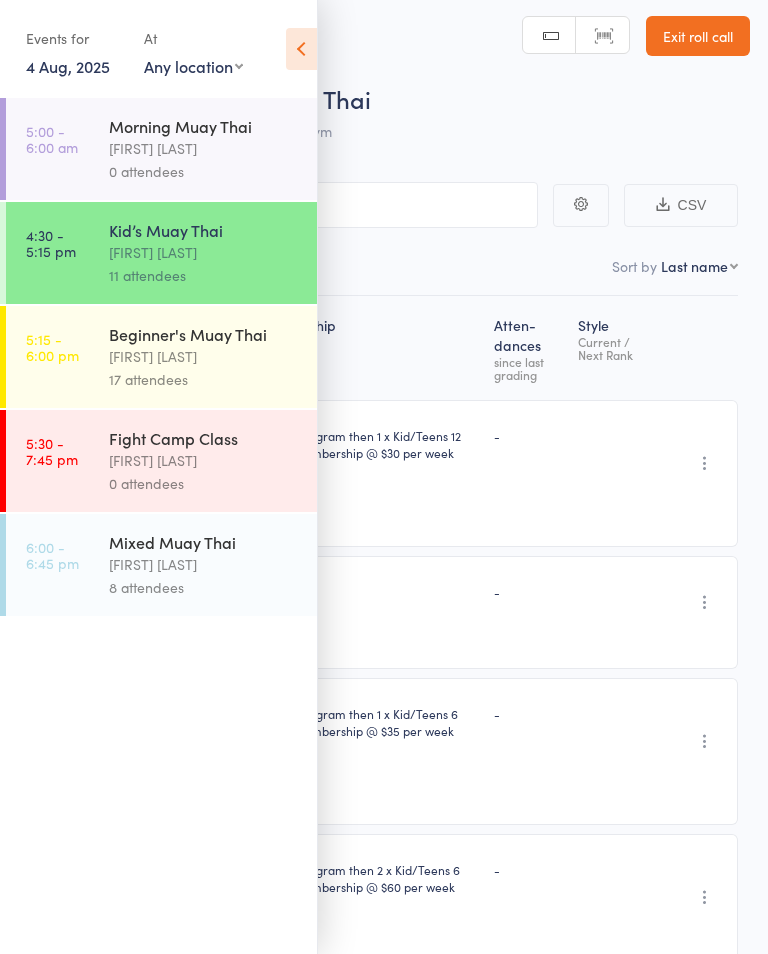 click on "[FIRST] [LAST]" at bounding box center [204, 148] 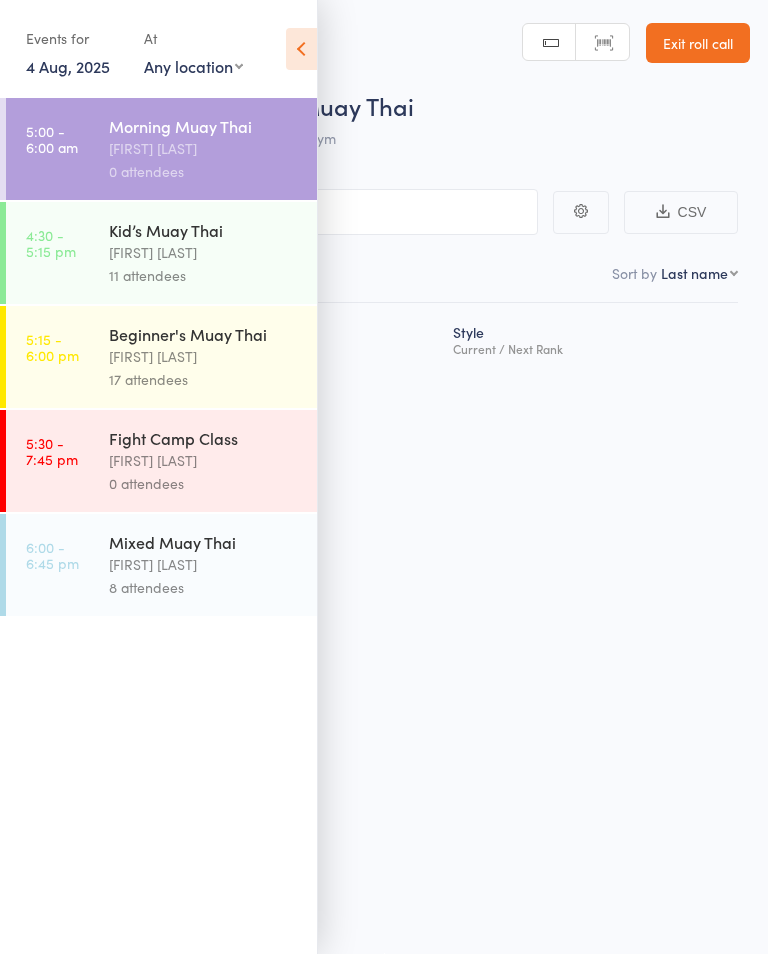 click on "[FIRST] [LAST]" at bounding box center (204, 356) 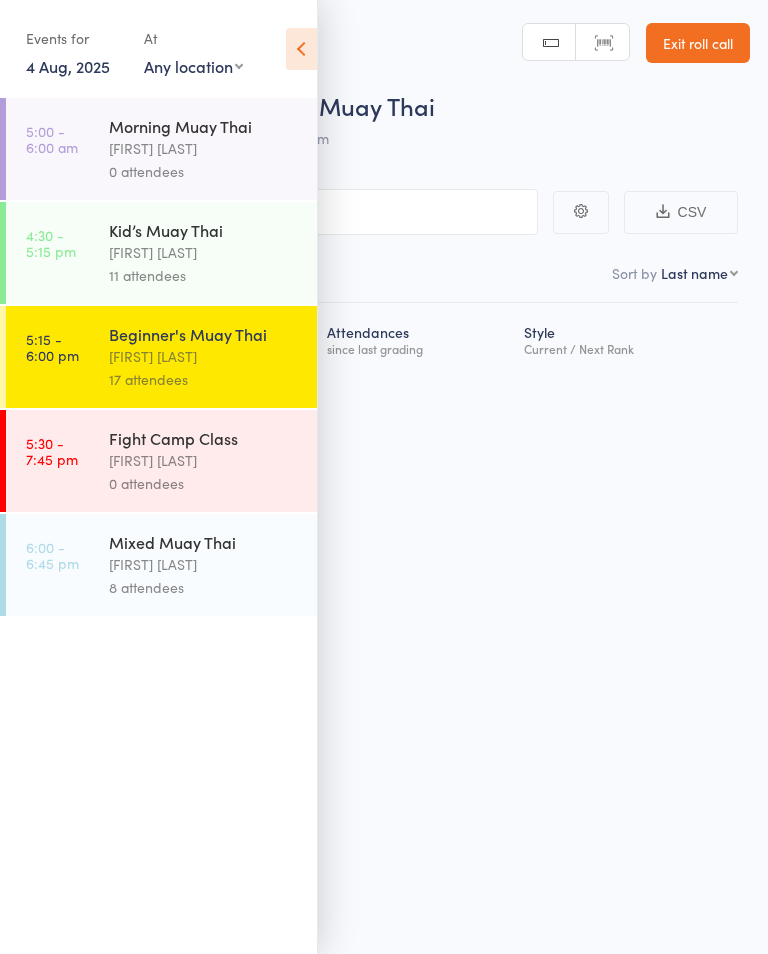 click at bounding box center (284, 212) 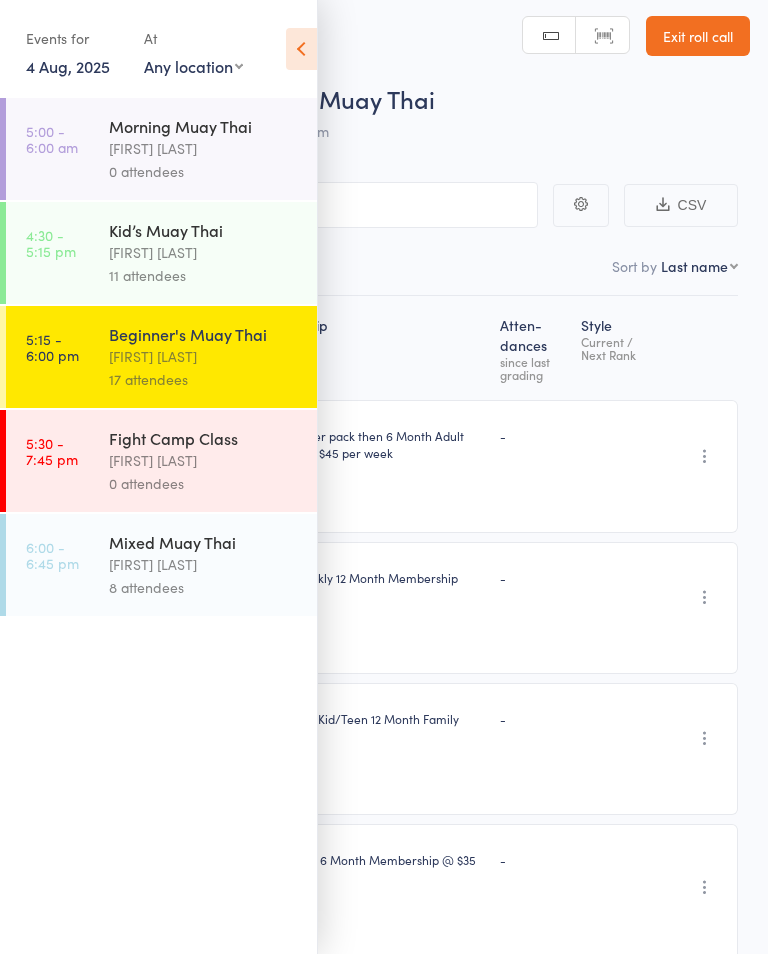 scroll, scrollTop: 7, scrollLeft: 0, axis: vertical 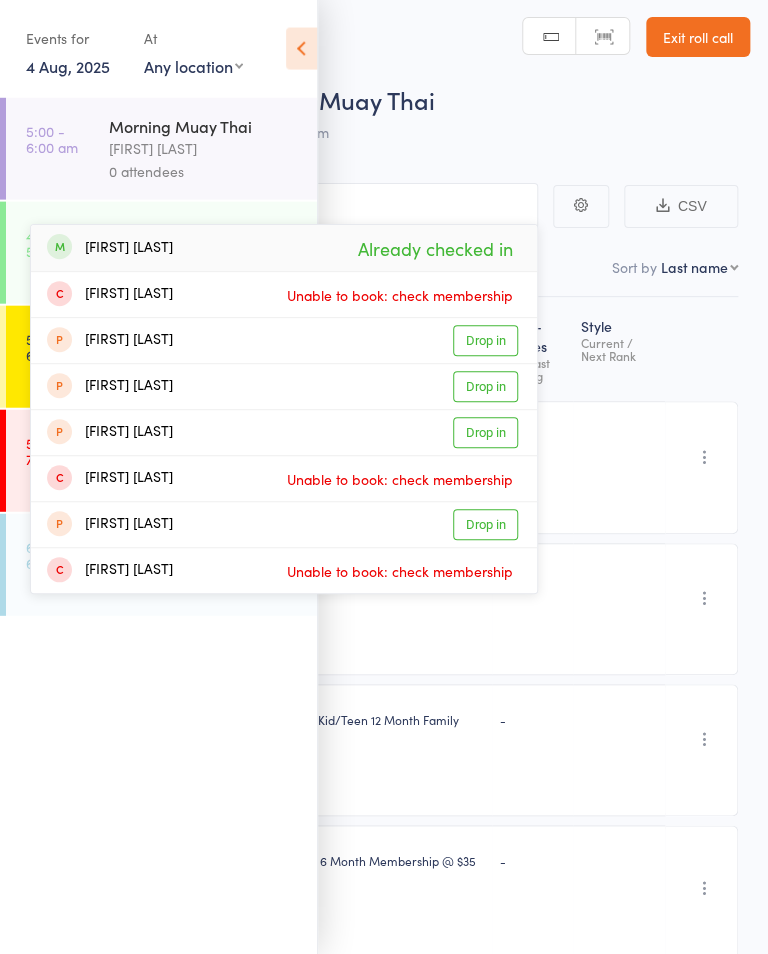 type on "Gaz" 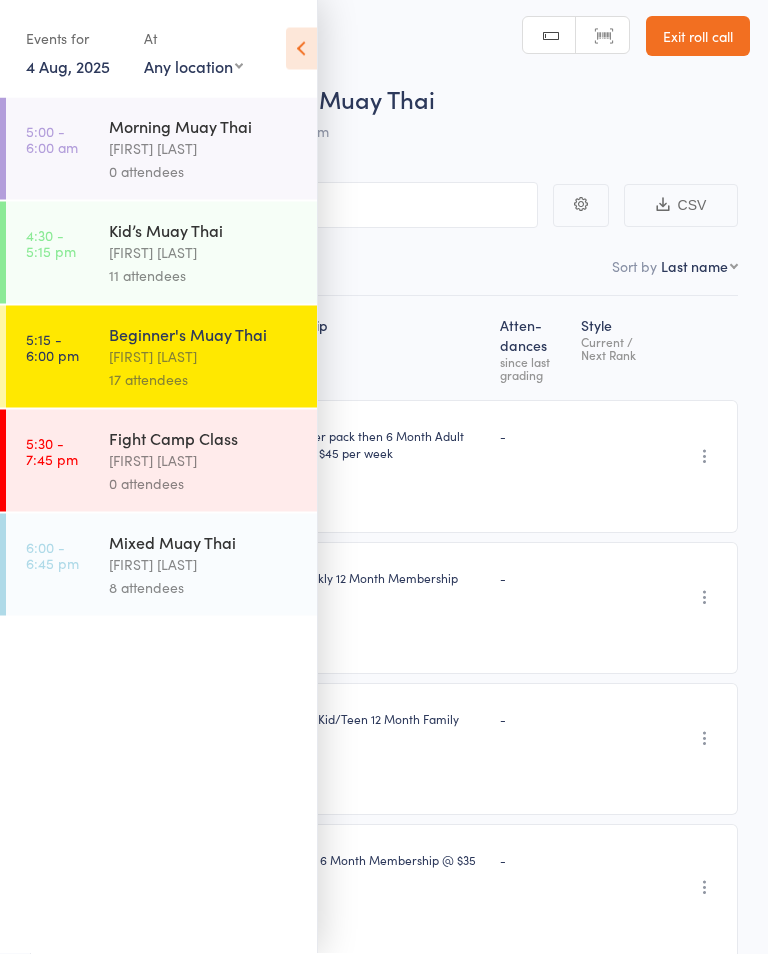 click at bounding box center (301, 49) 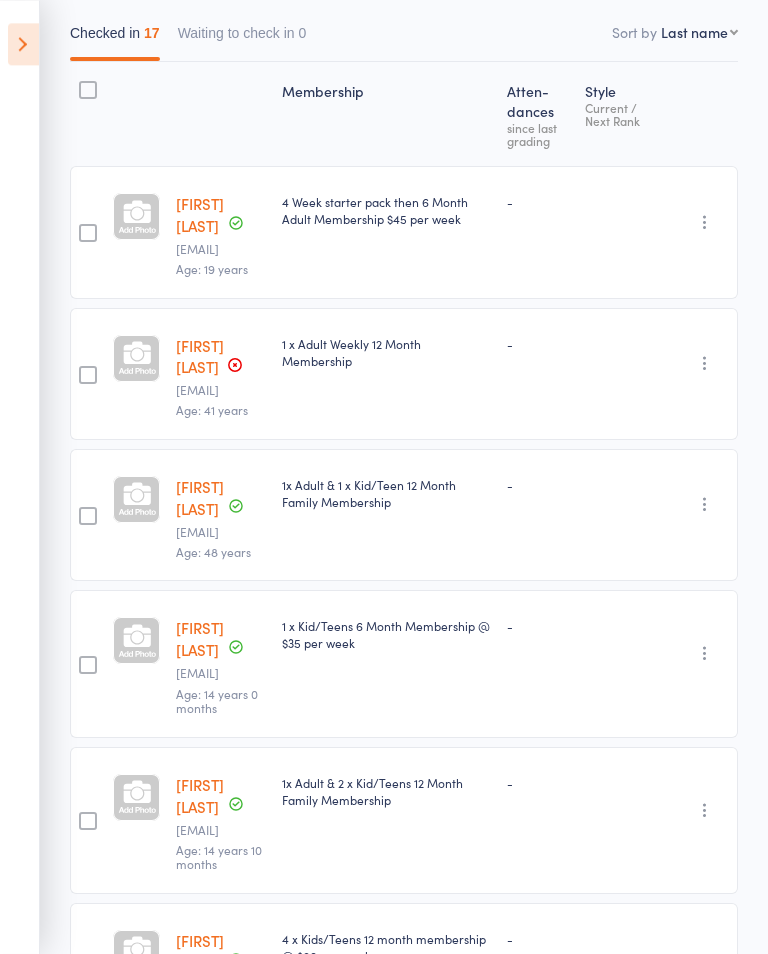 scroll, scrollTop: 0, scrollLeft: 0, axis: both 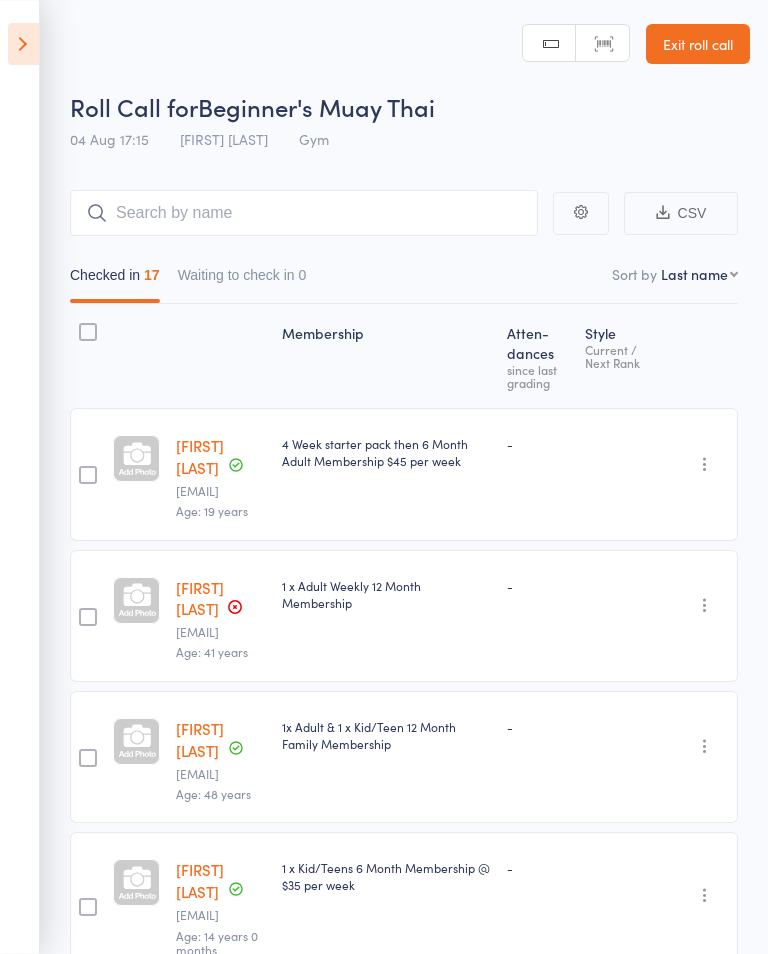 click at bounding box center (23, 44) 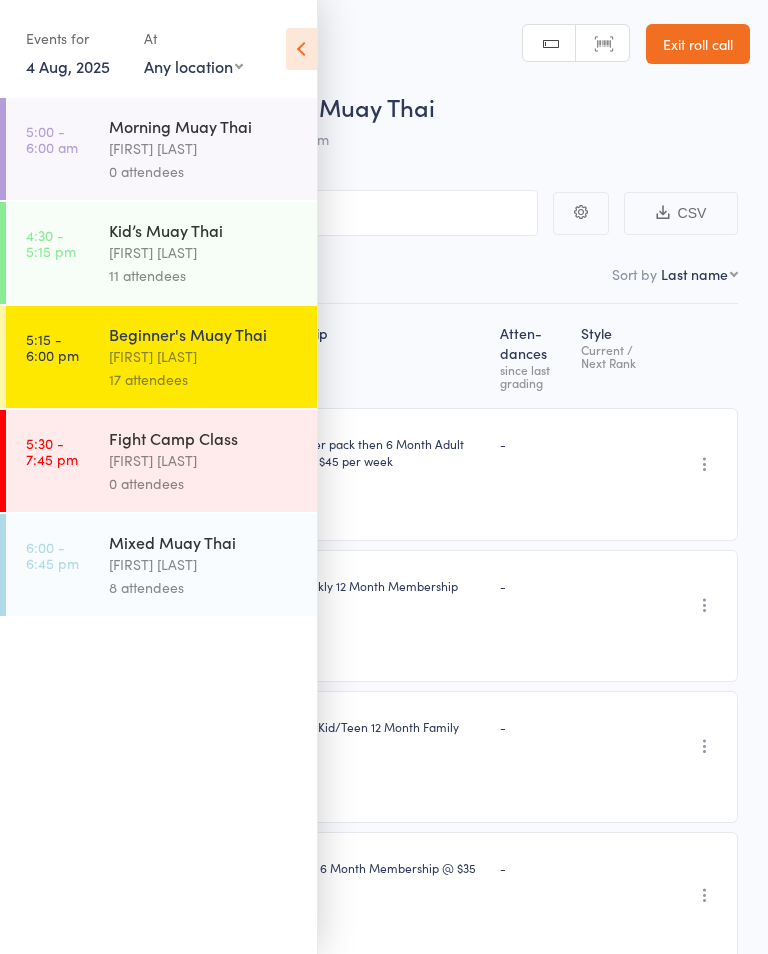 click at bounding box center (301, 49) 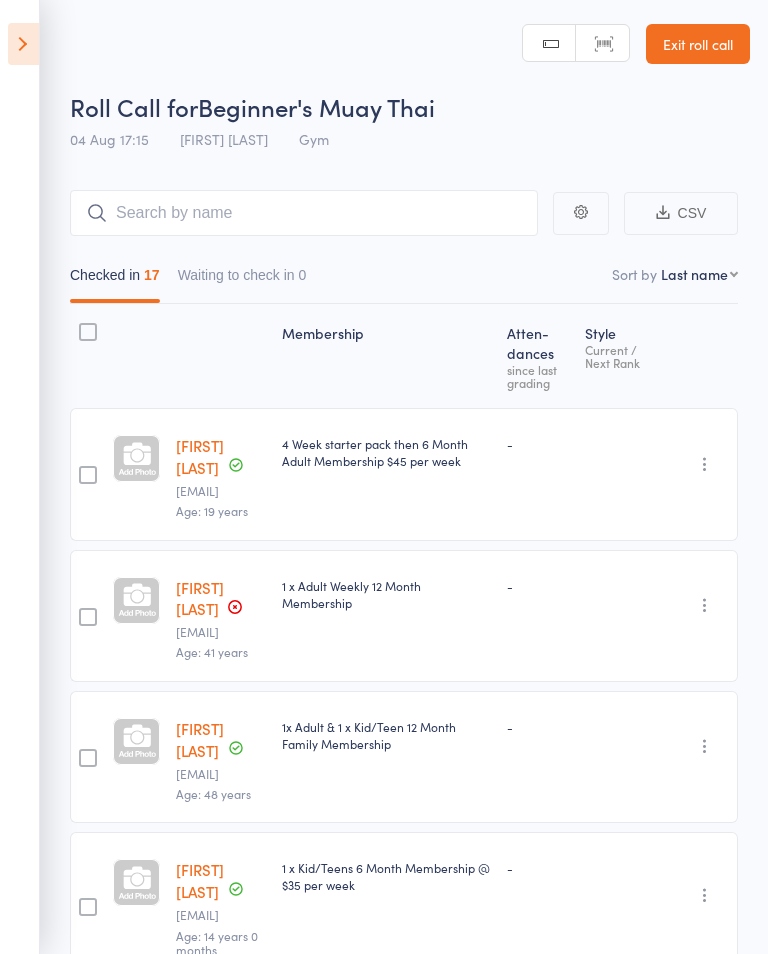 click on "-" at bounding box center [621, 474] 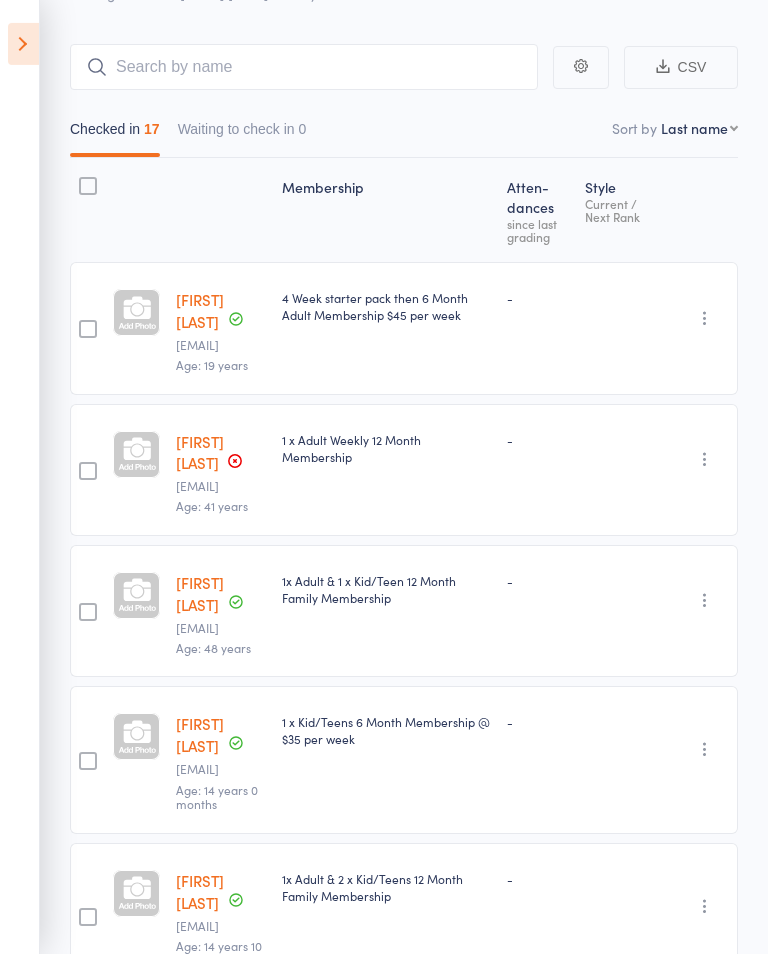 scroll, scrollTop: 0, scrollLeft: 0, axis: both 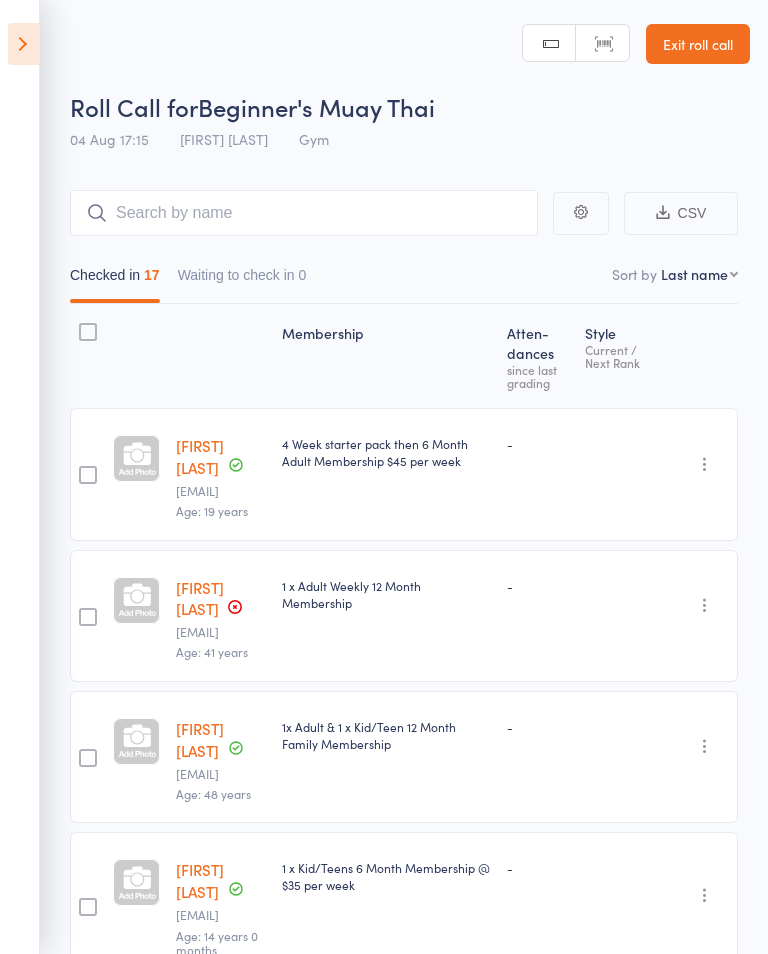 click at bounding box center (23, 44) 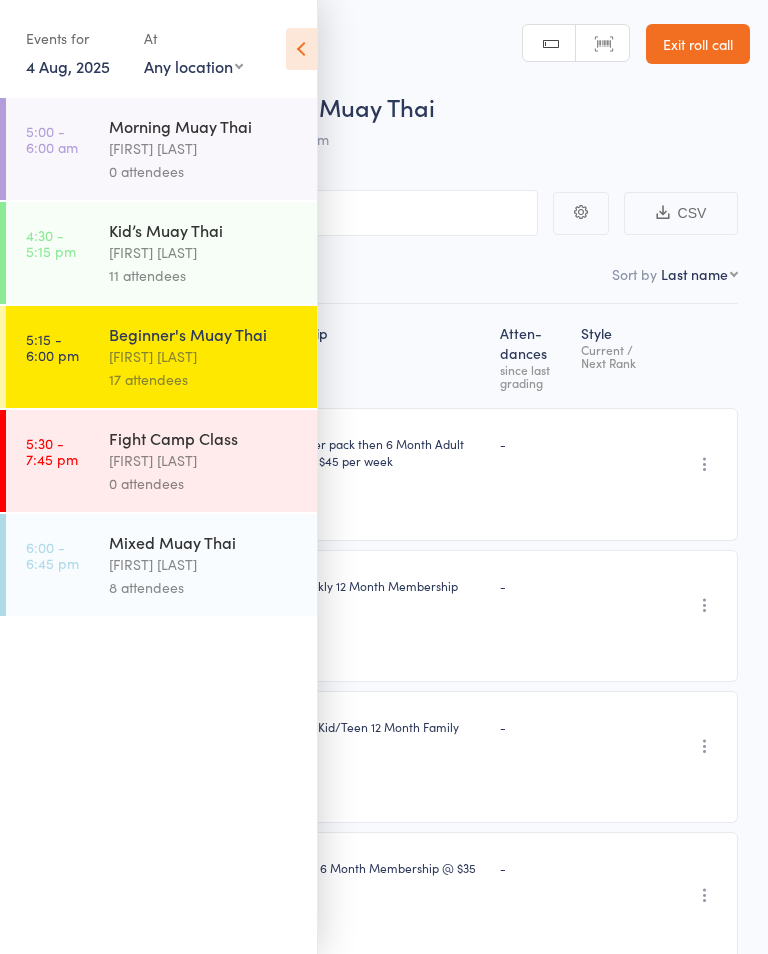 click at bounding box center (301, 49) 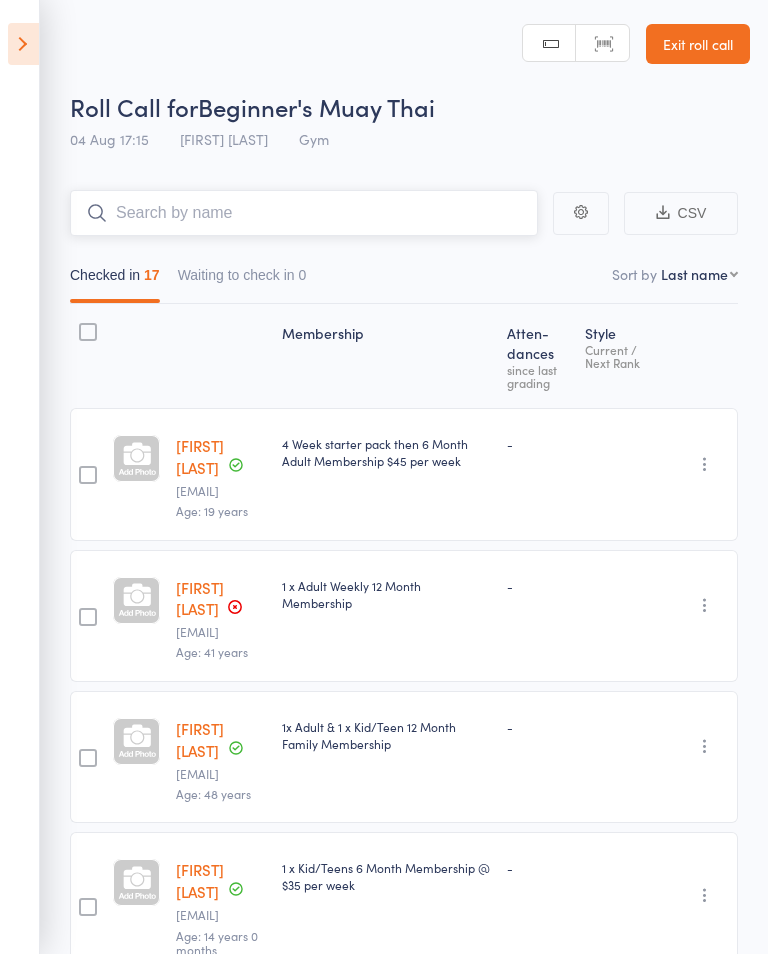 click at bounding box center (304, 213) 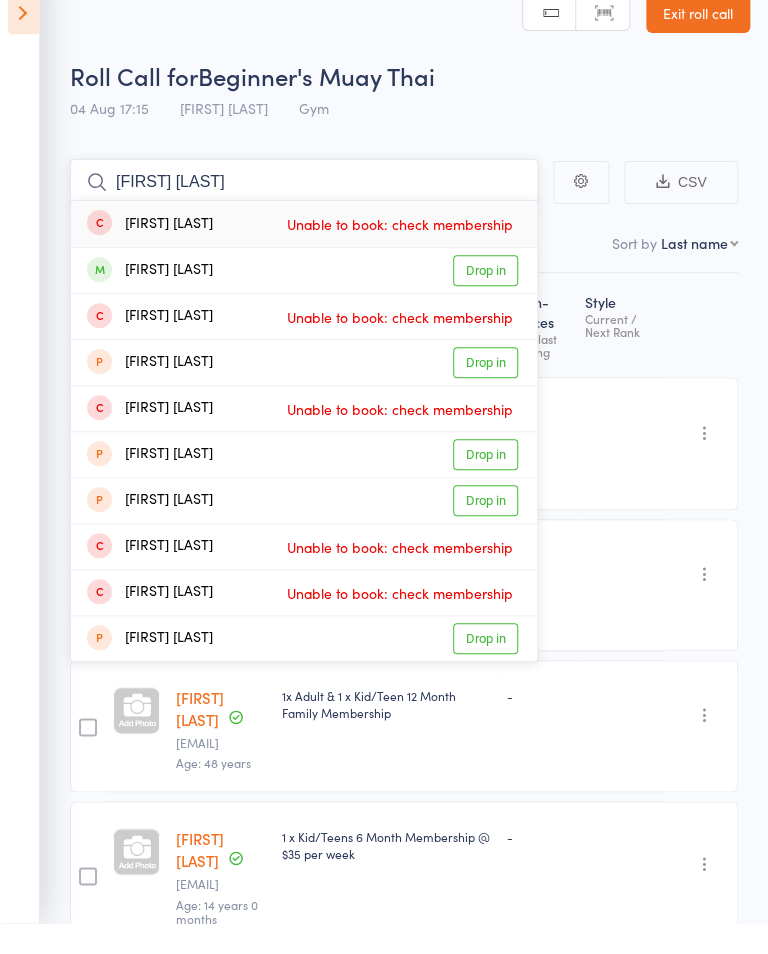 type on "[FIRST] [LAST]" 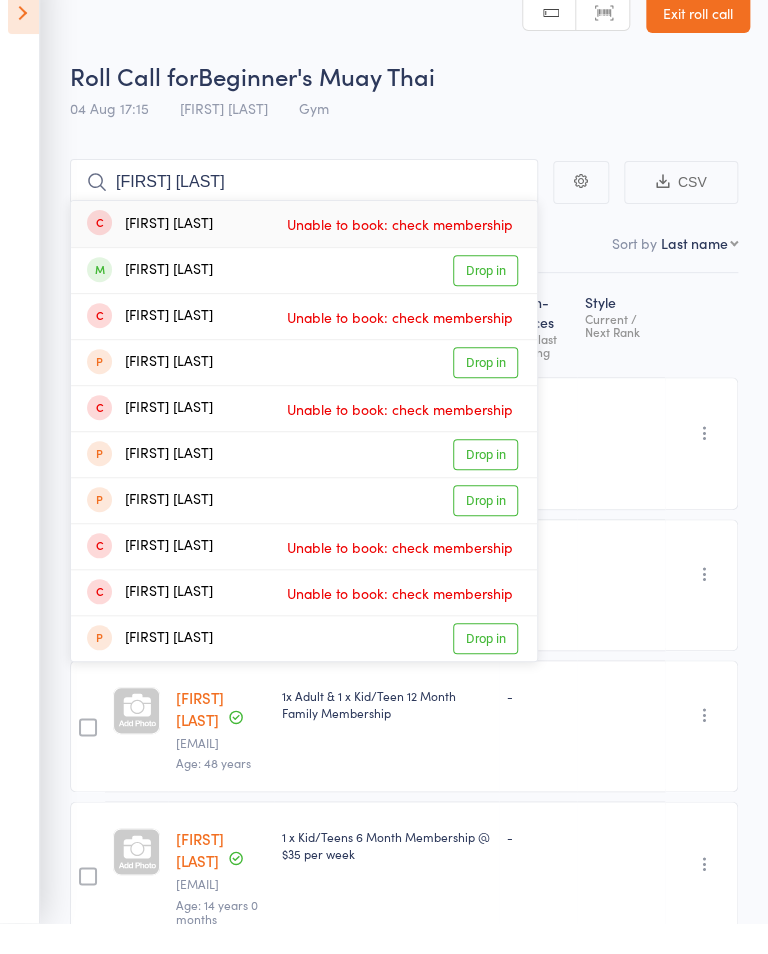 click on "Drop in" at bounding box center (485, 301) 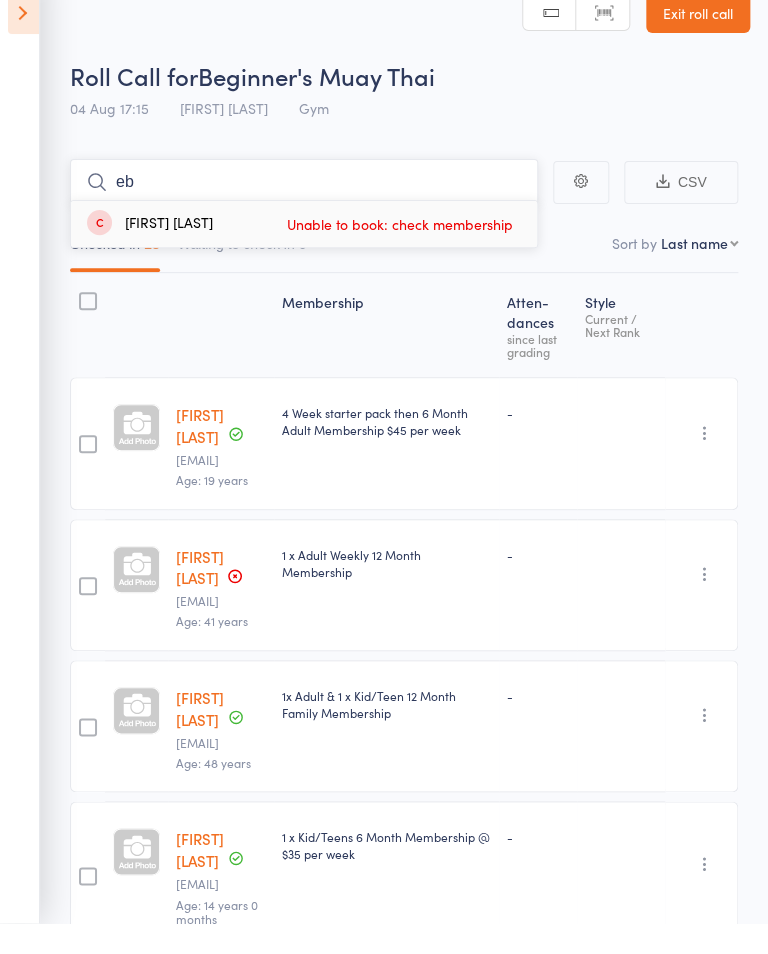 type on "e" 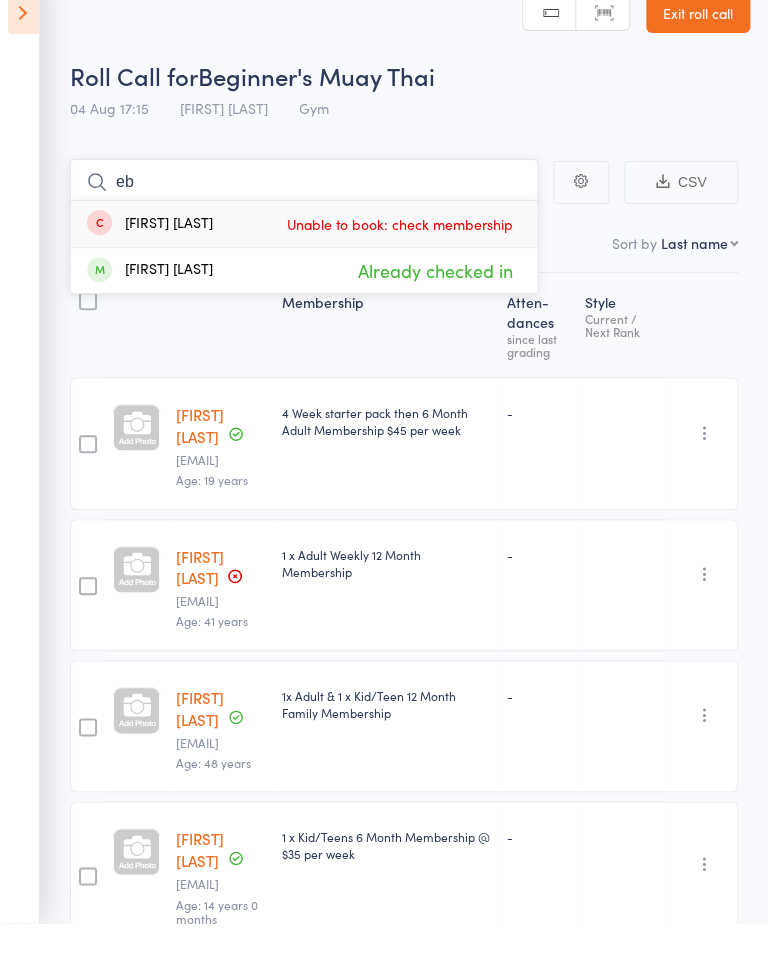 type on "e" 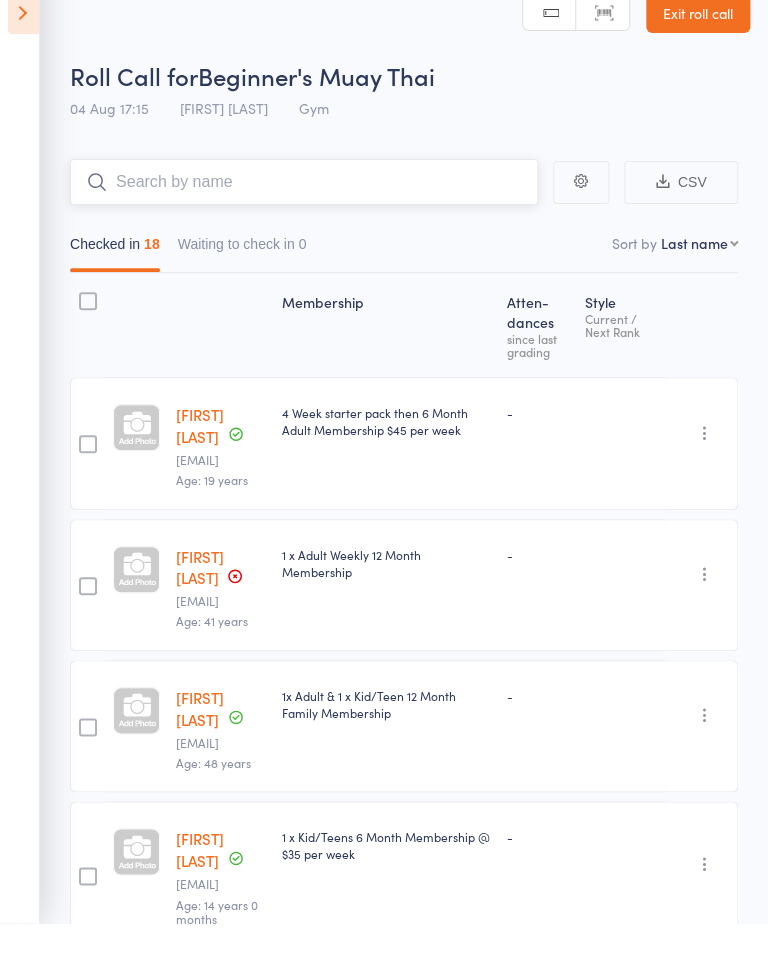 type on "R" 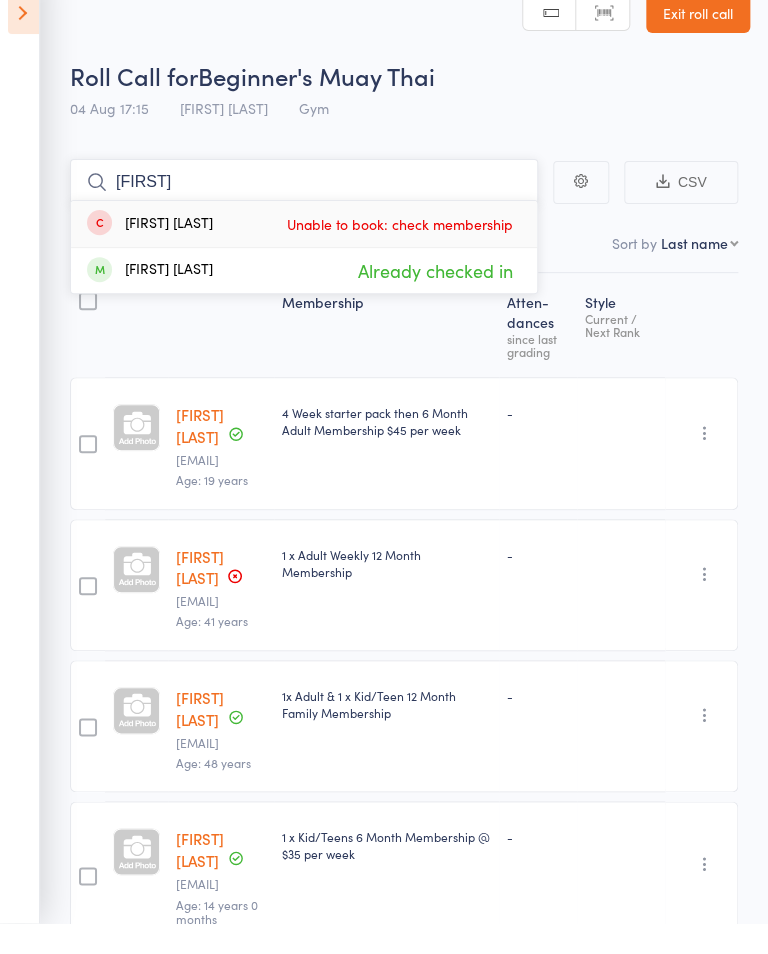type on "E" 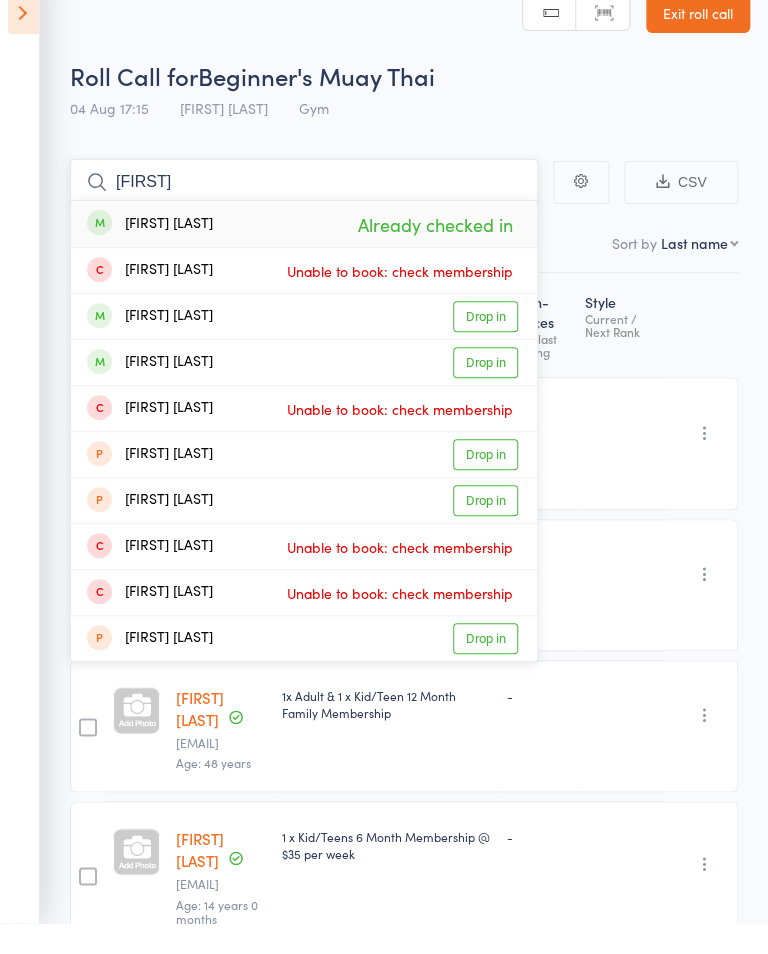 type on "[FIRST]" 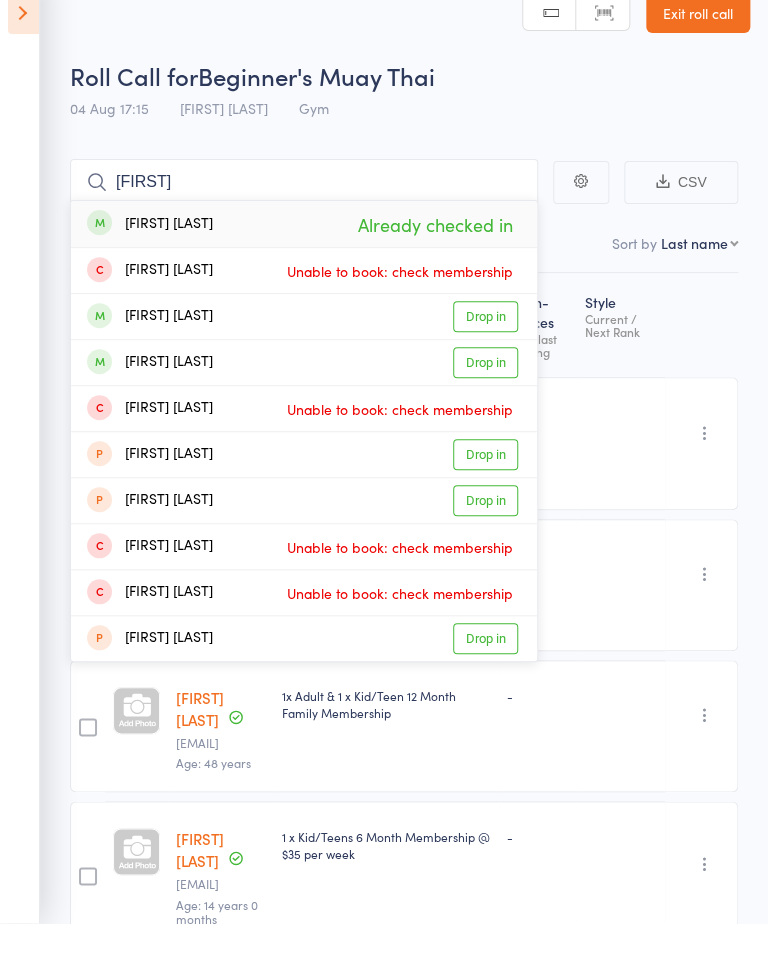 click on "Membership Atten­dances since last grading Style Current / Next Rank [FIRST] [LAST]    [EMAIL] Age: [AGE] years 4 Week starter pack then 6 Month Adult Membership $45 per week - - Undo check-in Send message Add Note Remove Mark absent
[FIRST] [LAST]    [EMAIL] Age: [AGE] years 1 x Adult Weekly 12 Month Membership - - Undo check-in Send message Add Note Remove Mark absent
[FIRST] [LAST]    [EMAIL] Age: [AGE] years 1x Adult & 1 x Kid/Teen 12 Month Family Membership - - Undo check-in Send message Add Note Remove Mark absent
[FIRST] [LAST]    [EMAIL] Age: [AGE] years 0 months 1 x Kid/Teens 6 Month Membership @ $35 per week - - Undo check-in Send message Add Note Remove Mark absent
[FIRST] [LAST]    [EMAIL] Age: [AGE] years [AGE] months 1x Adult & 2 x Kid/Teens 12 Month Family Membership - - Undo check-in Send message Add Note Remove Mark absent
[FIRST] [LAST]    [EMAIL] Age: [AGE] years [AGE] months - - Undo check-in Send message Remove" at bounding box center [404, 1703] 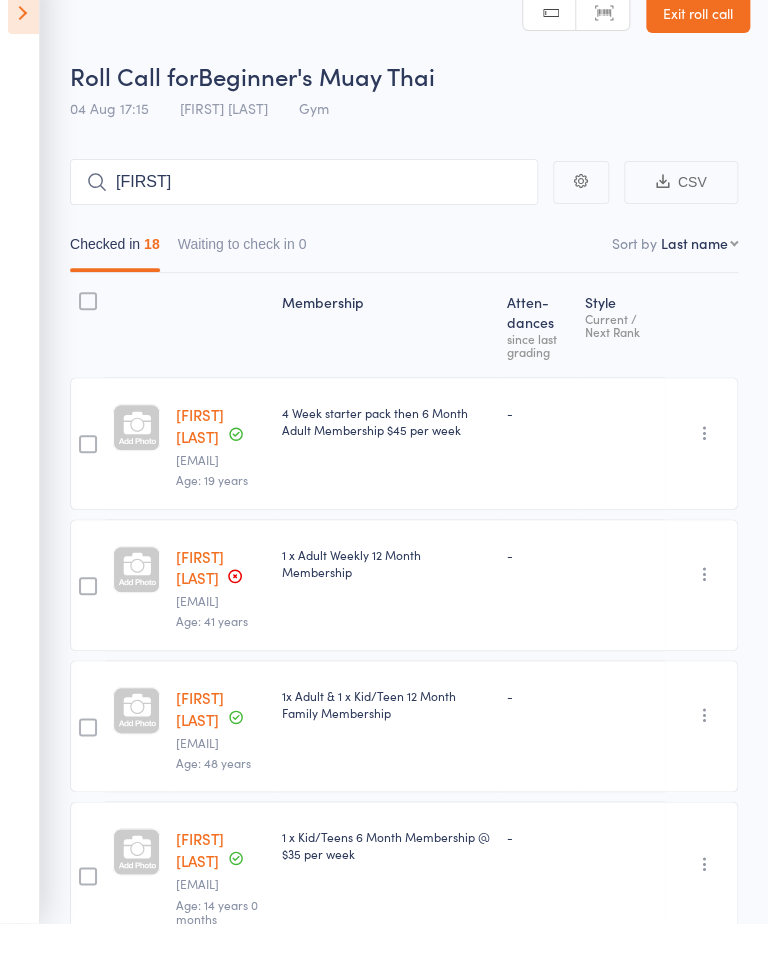 scroll, scrollTop: 31, scrollLeft: 0, axis: vertical 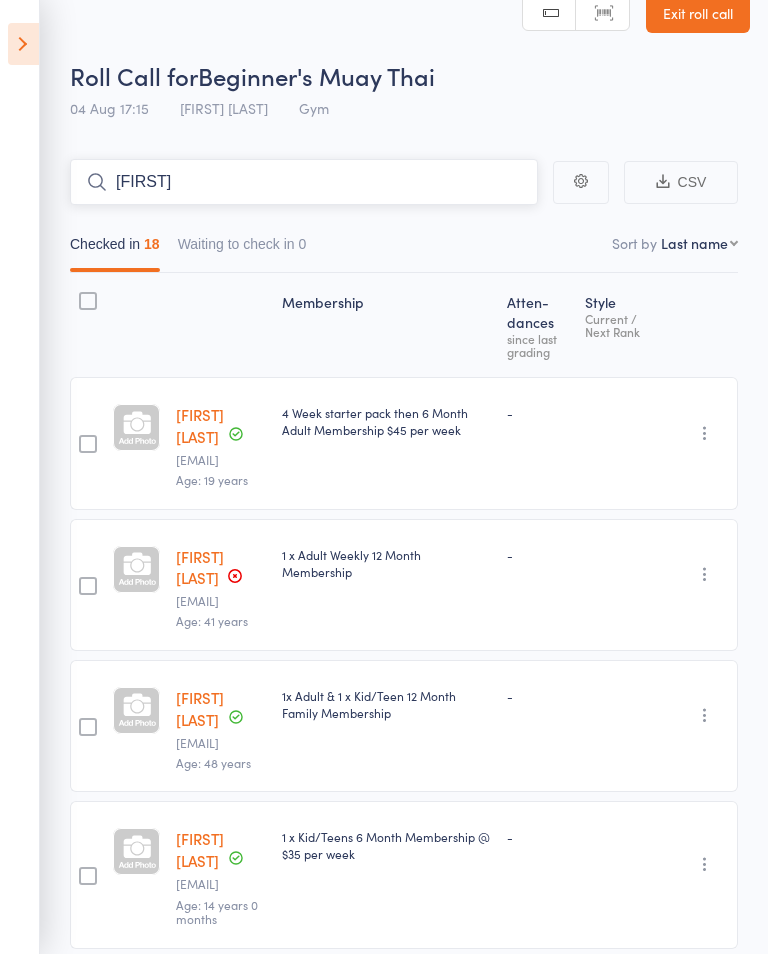 click on "[FIRST]" at bounding box center (304, 182) 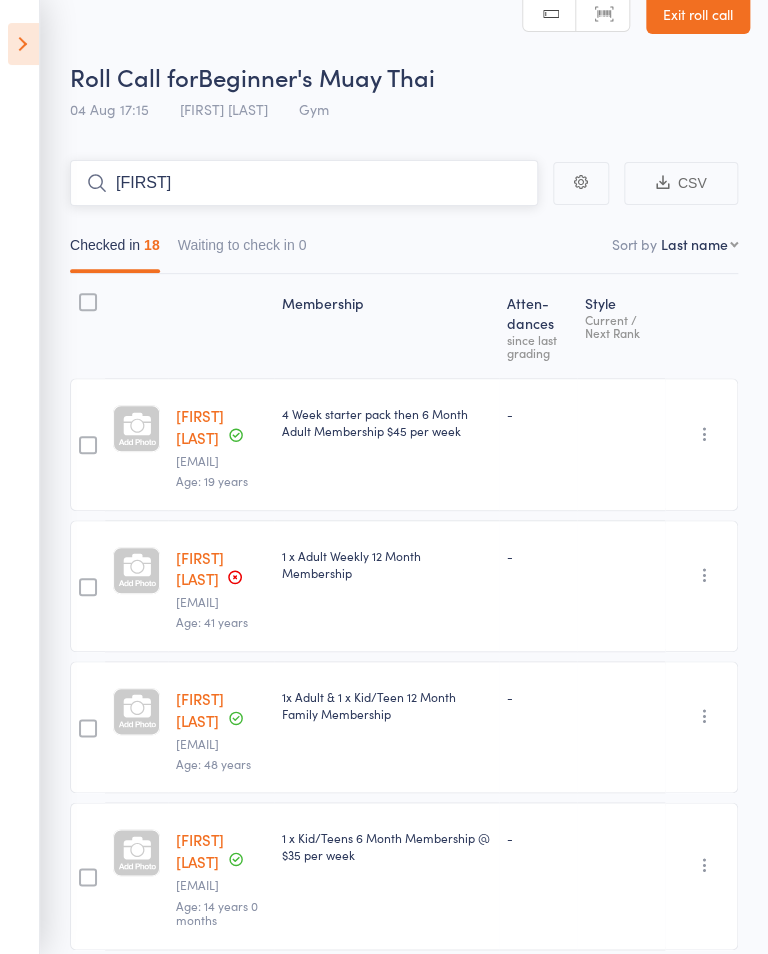 click on "[FIRST]" at bounding box center [304, 183] 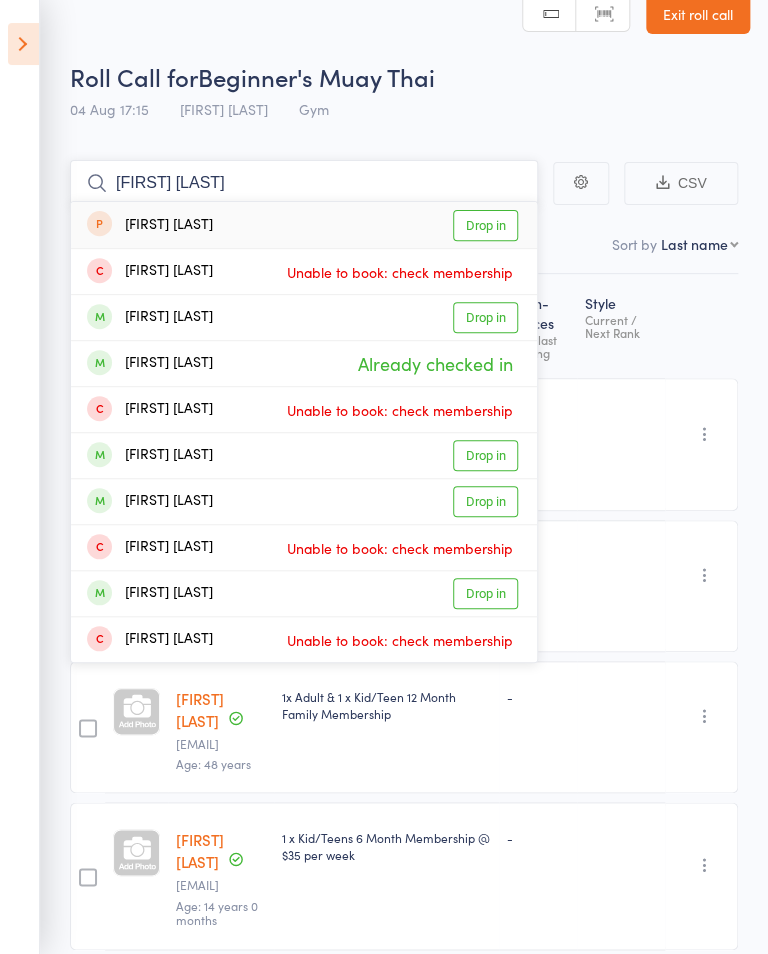 type on "[FIRST] [LAST]" 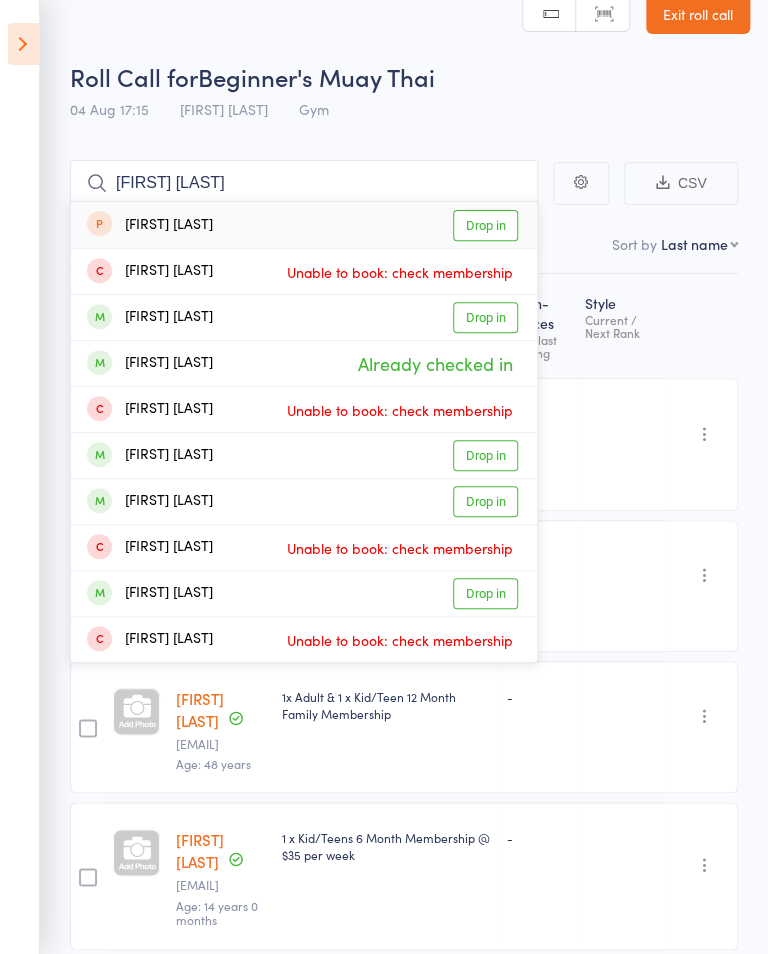 click on "[FIRST] [LAST] Already checked in" at bounding box center (304, 363) 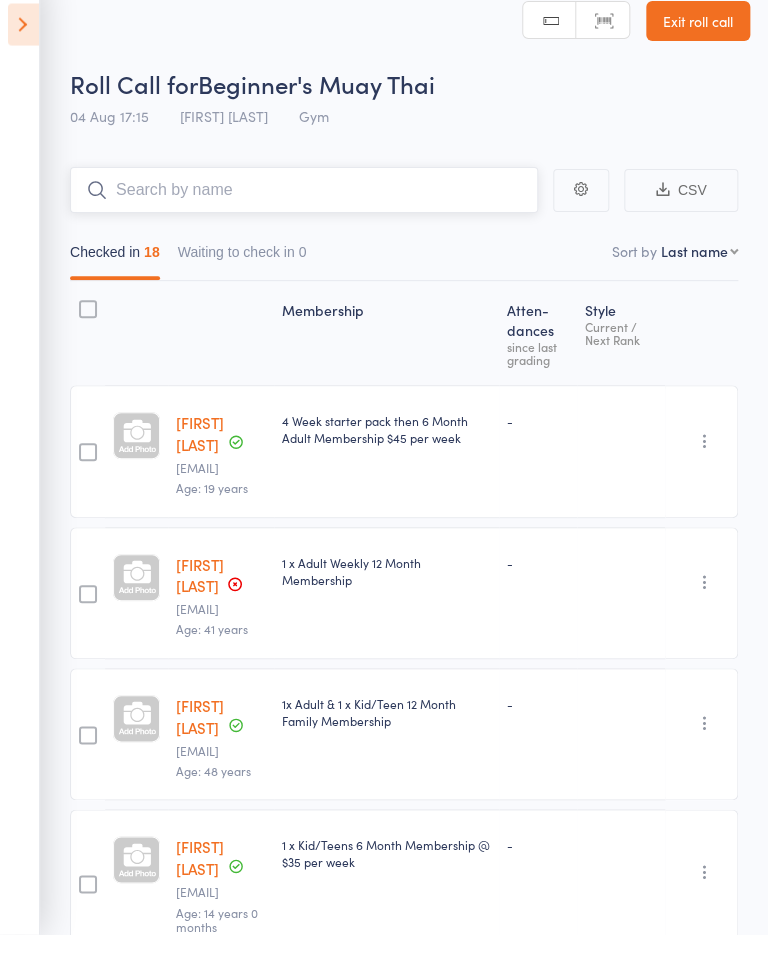 scroll, scrollTop: 0, scrollLeft: 0, axis: both 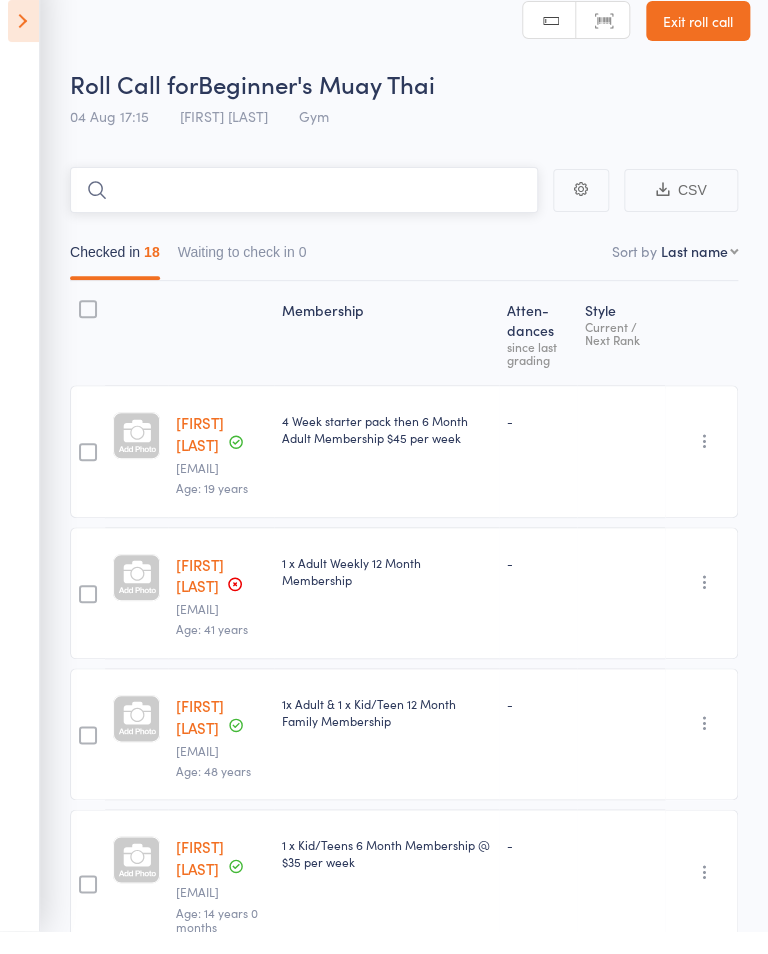 type on "e" 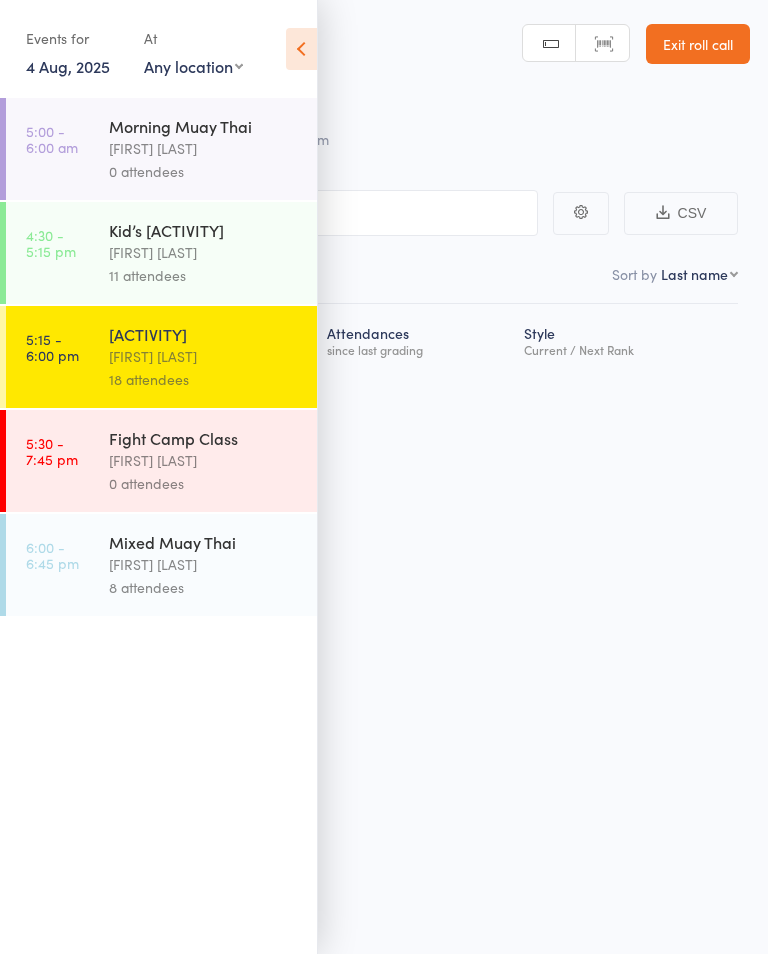 scroll, scrollTop: 0, scrollLeft: 0, axis: both 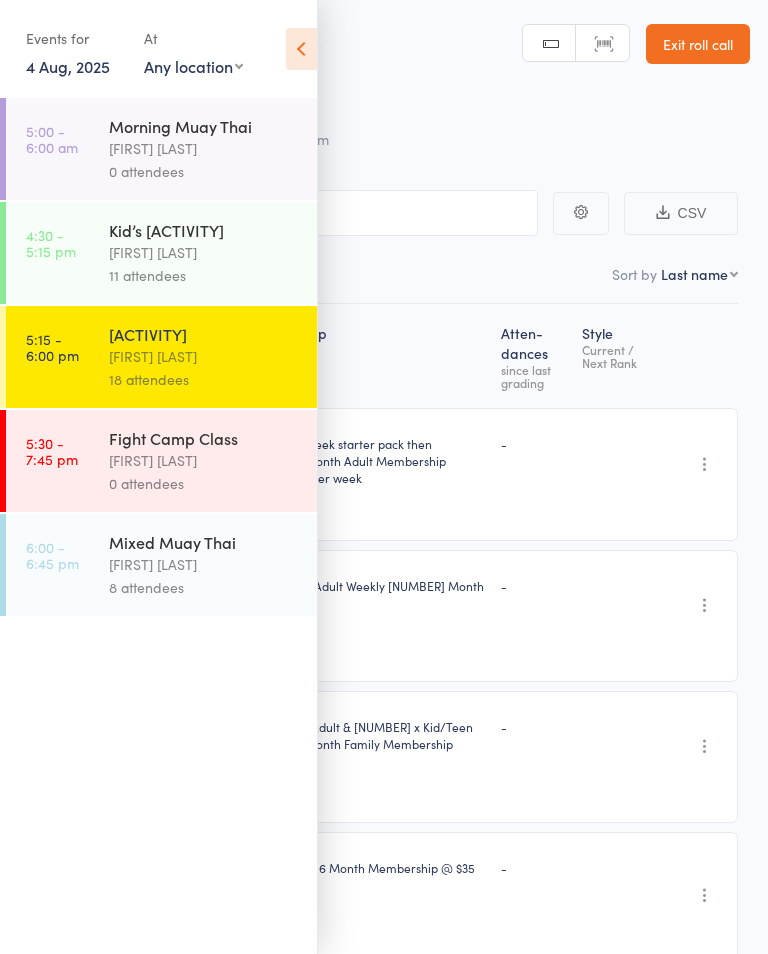 click on "[ACTIVITY]" at bounding box center [204, 334] 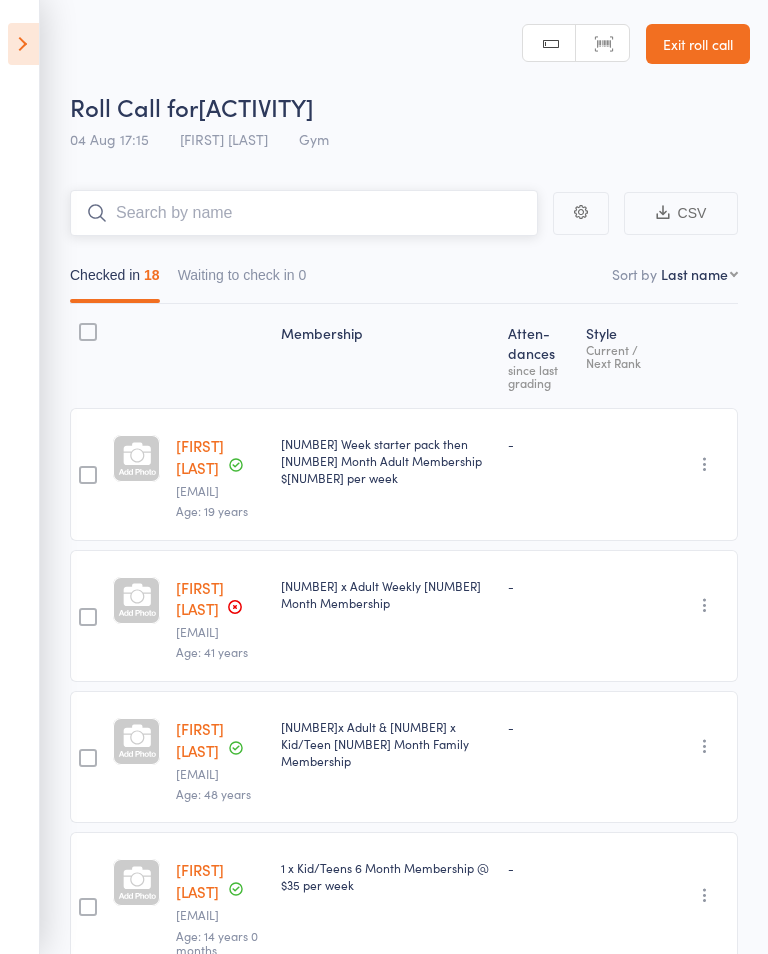 click at bounding box center [304, 213] 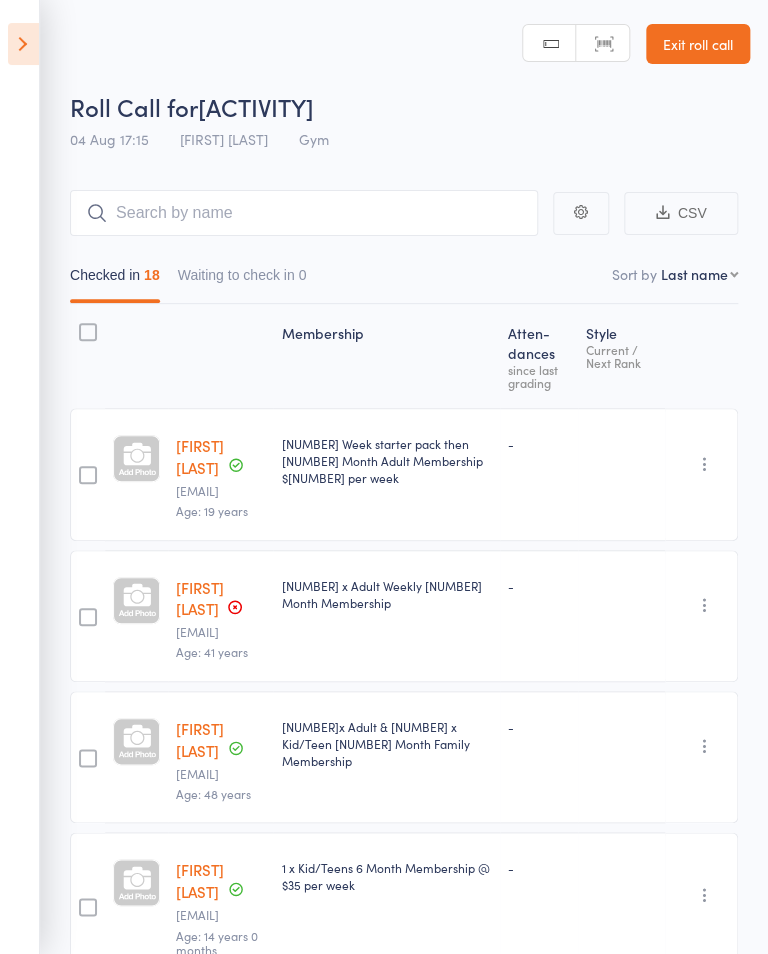 click at bounding box center [23, 44] 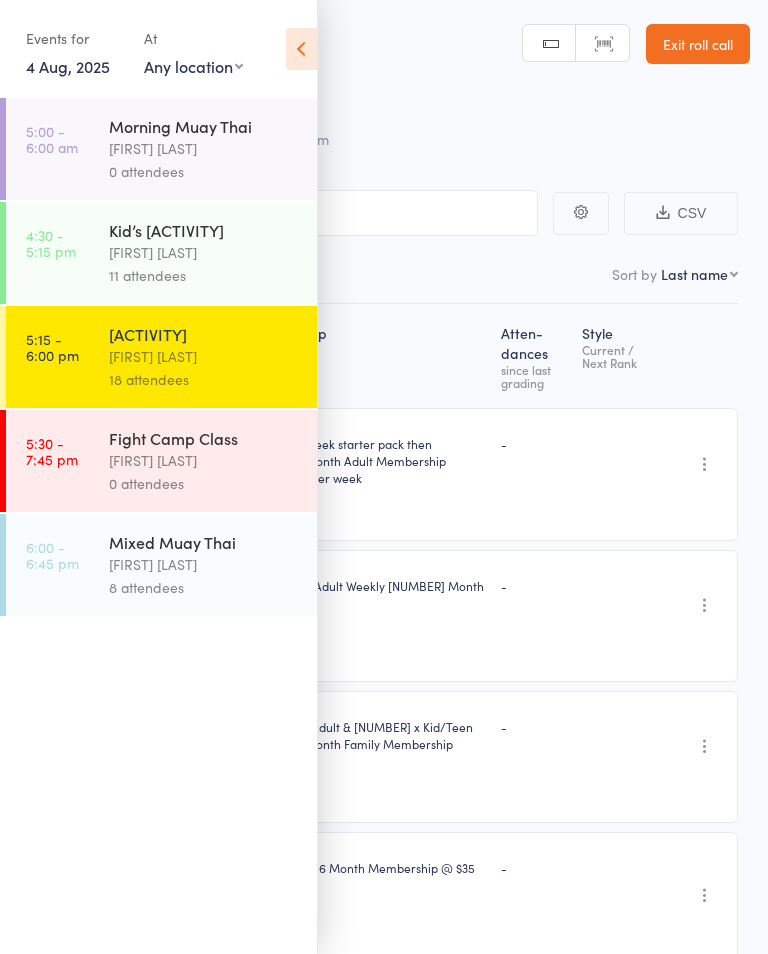 click on "4 Aug, 2025" at bounding box center (68, 66) 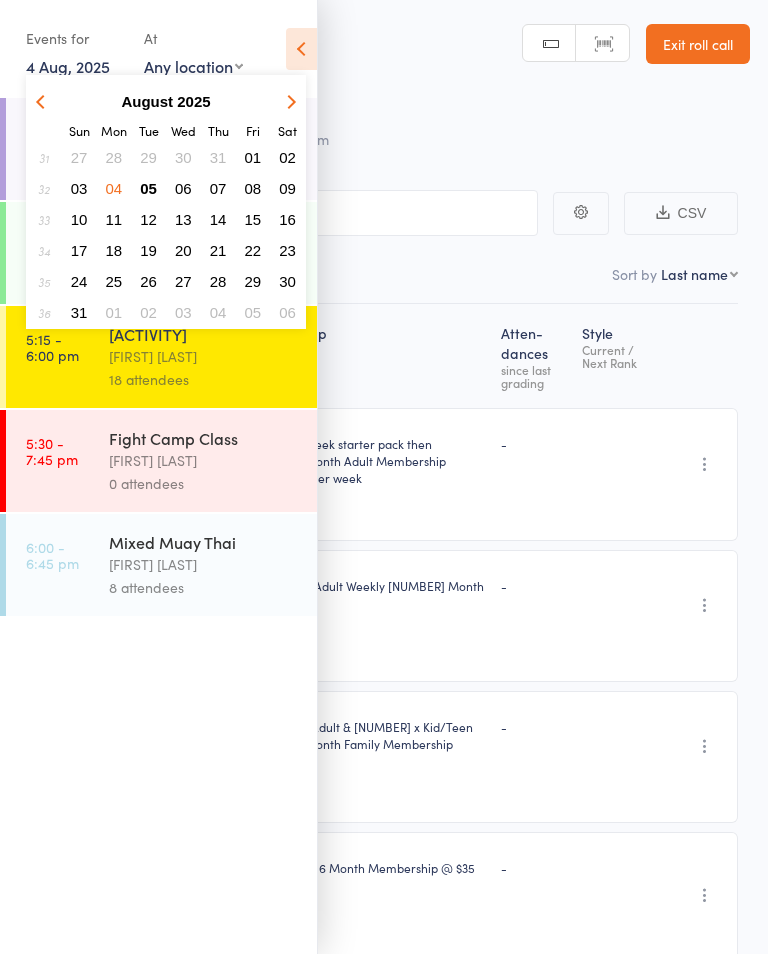 click on "05" at bounding box center [148, 188] 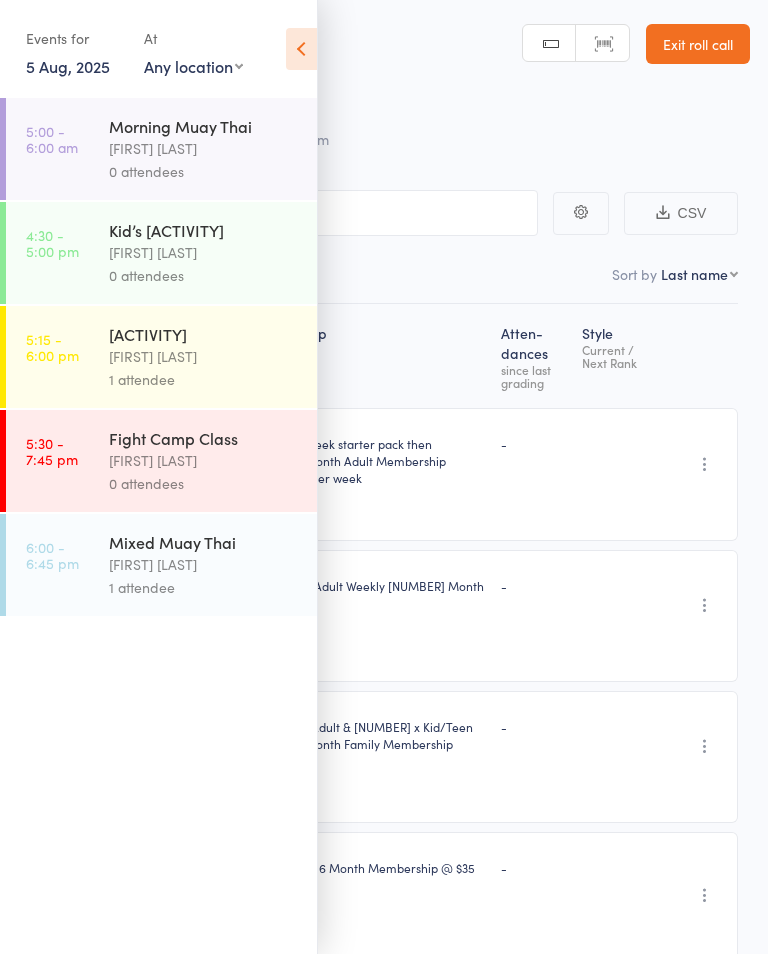 click on "Albert Tu'ua" at bounding box center (204, 356) 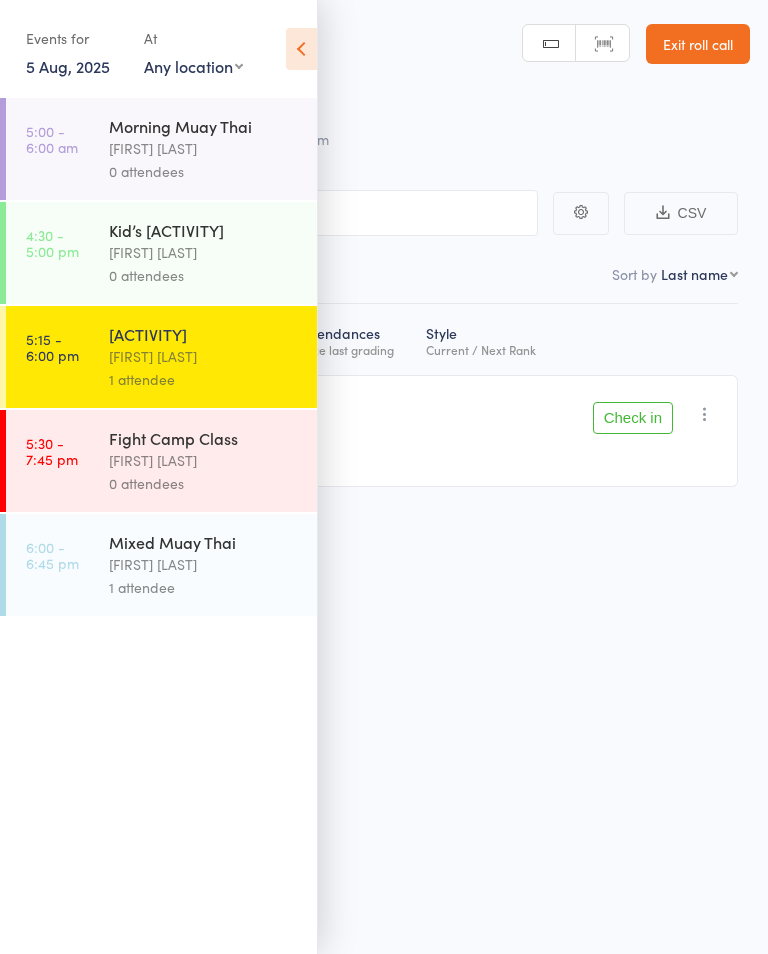 click on "-" at bounding box center [354, 431] 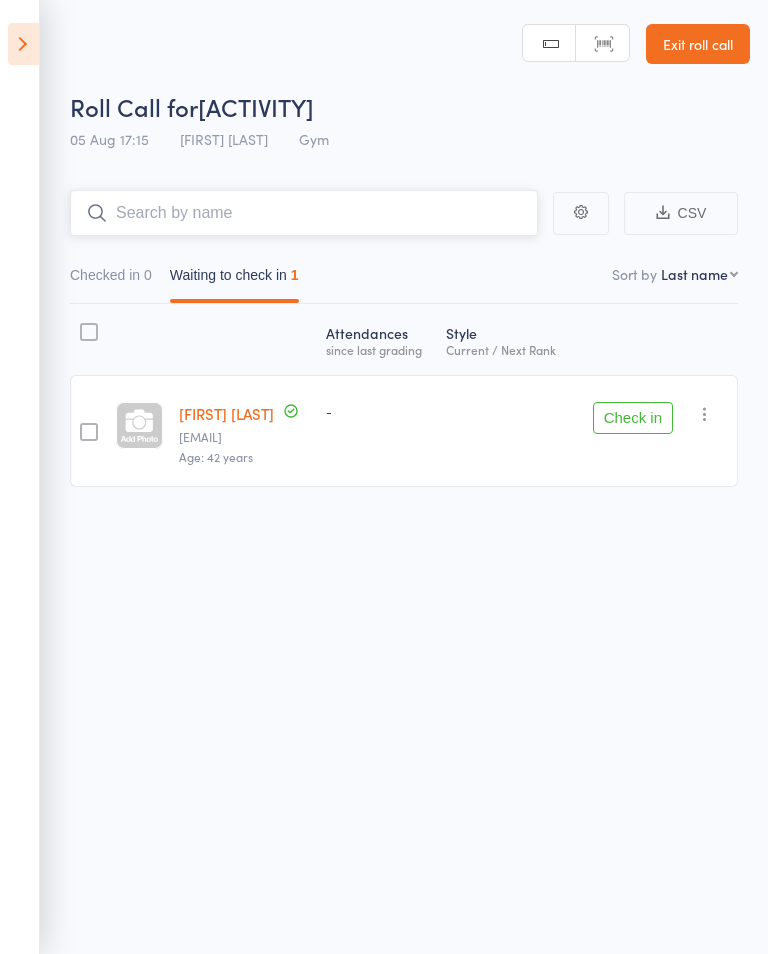 click at bounding box center (304, 213) 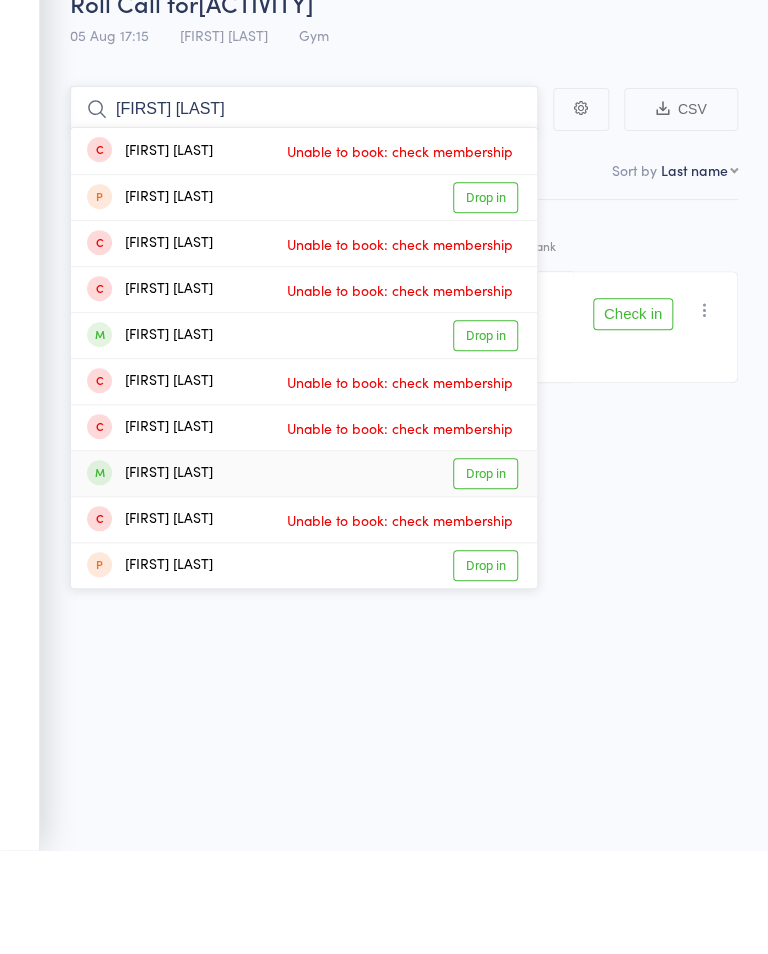 type on "Zac a" 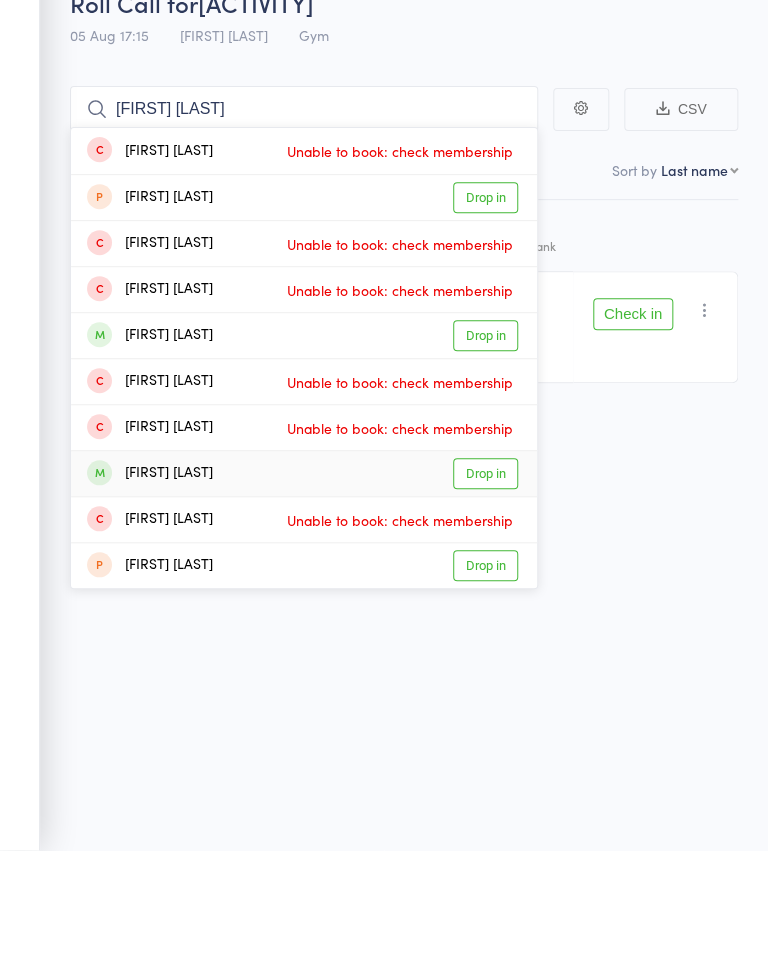 click on "Drop in" at bounding box center [485, 577] 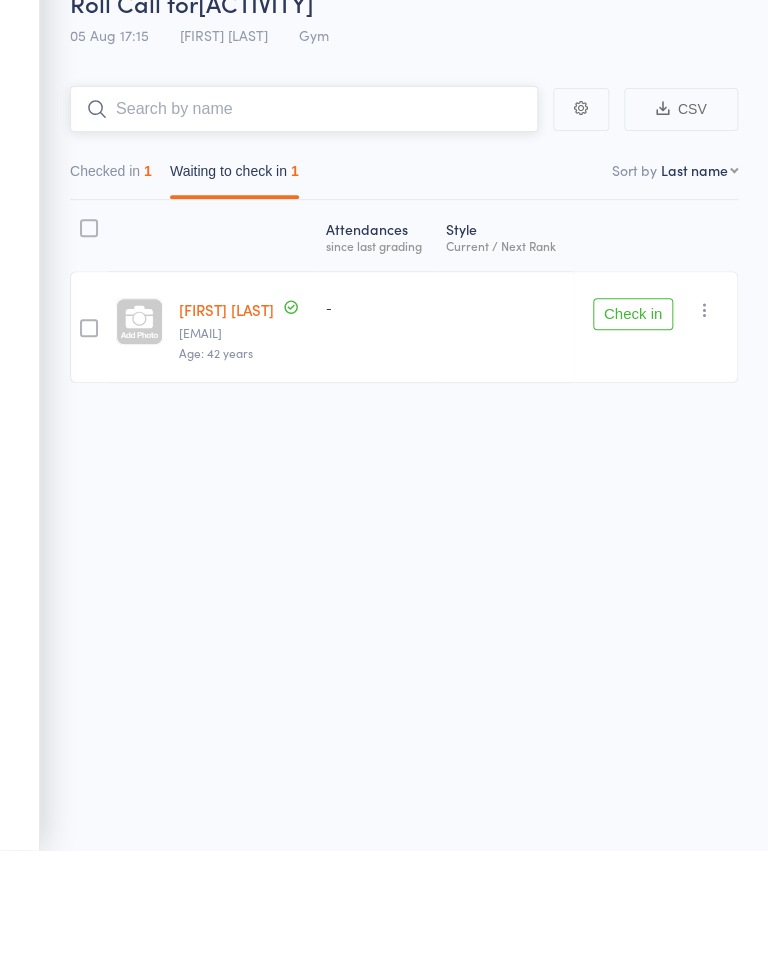 click at bounding box center [304, 213] 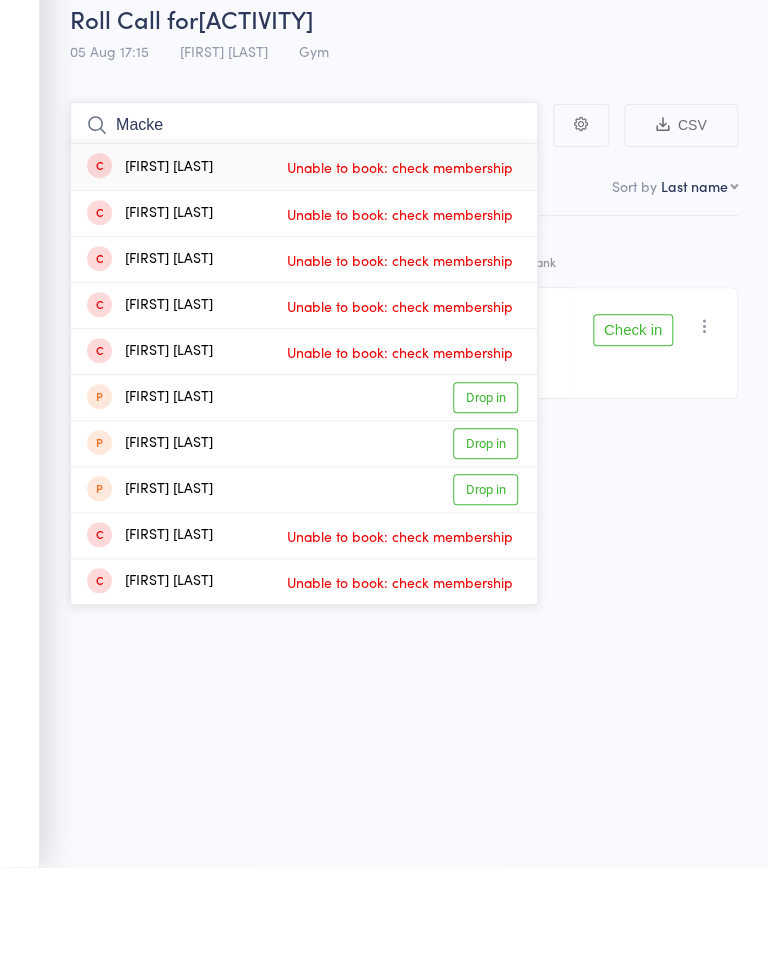 scroll, scrollTop: 0, scrollLeft: 0, axis: both 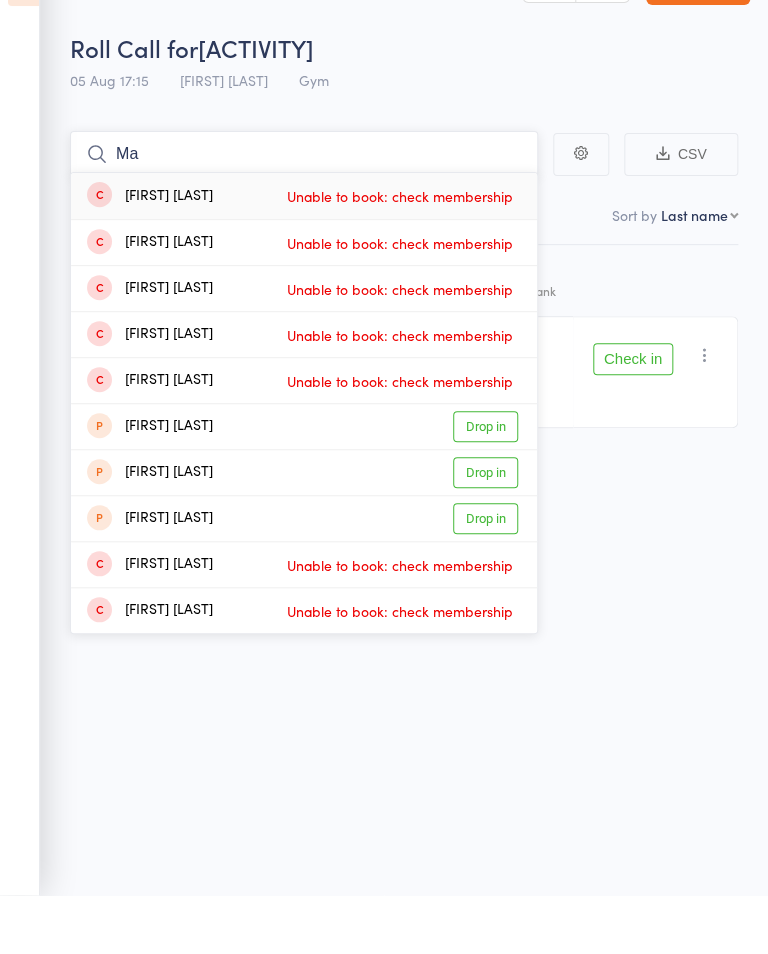 type on "M" 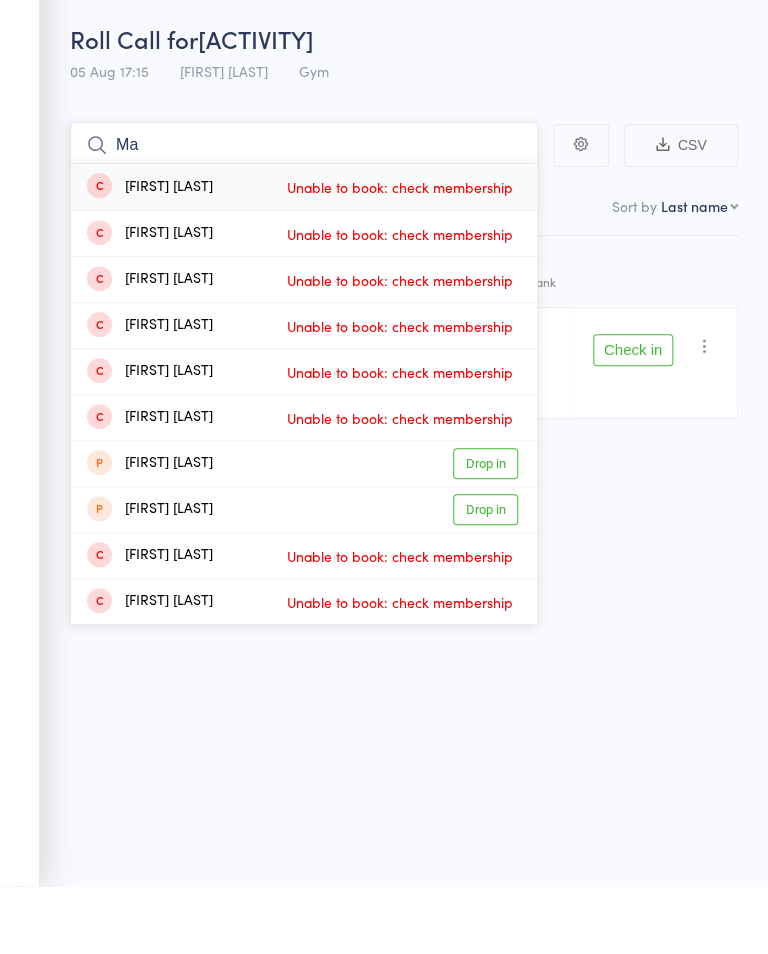 type on "M" 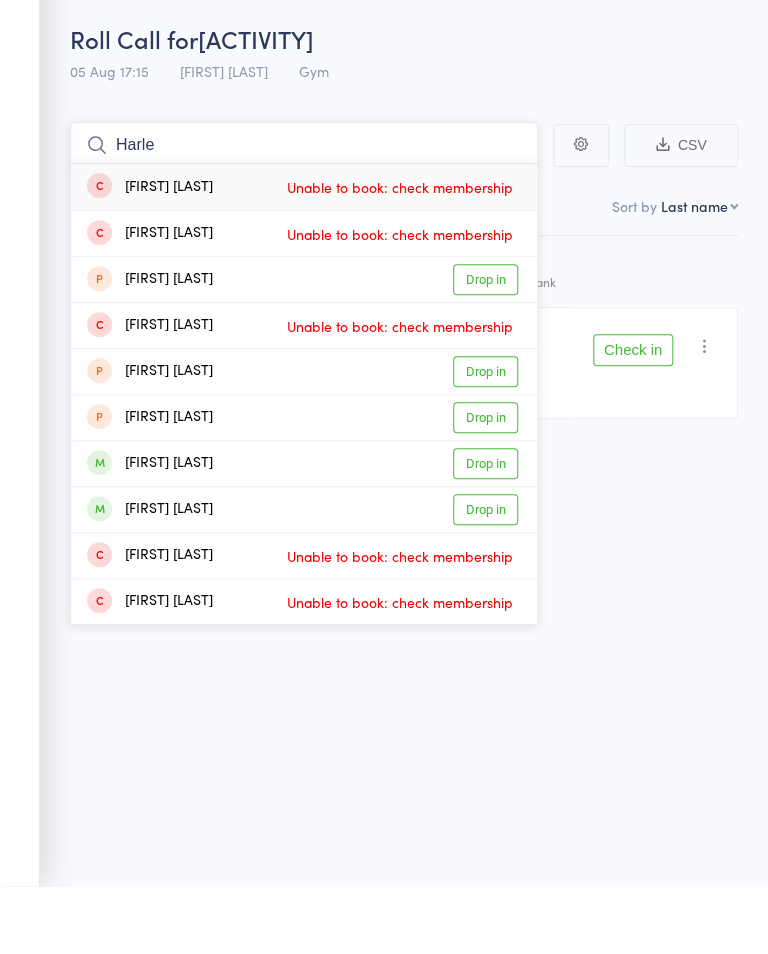 type on "Harle" 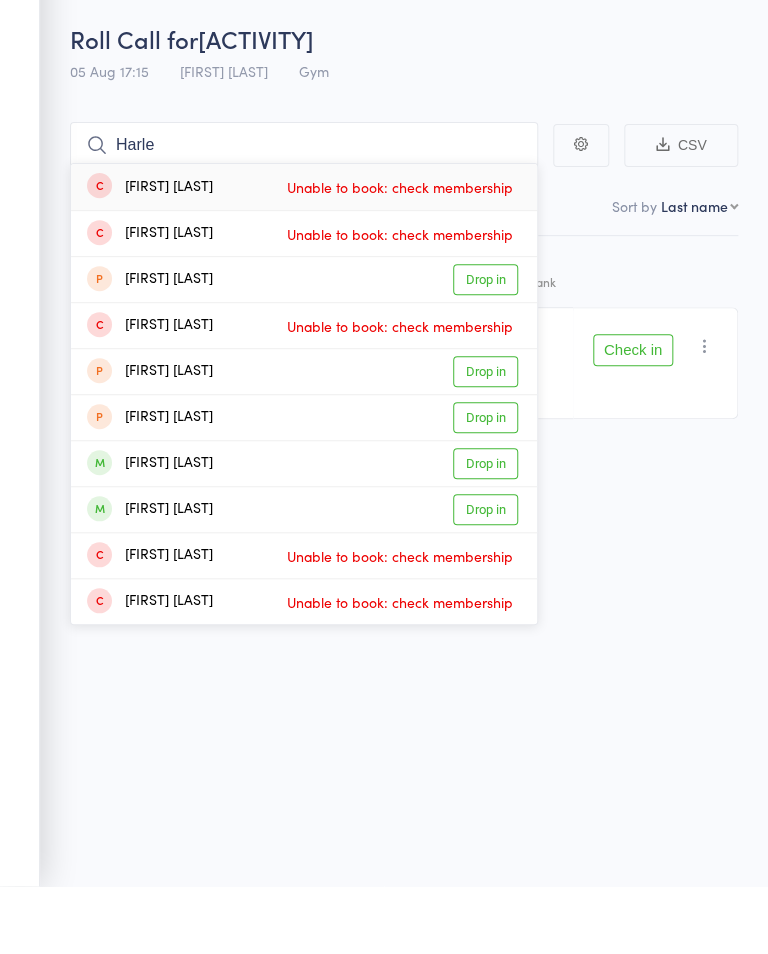 click on "Drop in" at bounding box center (485, 577) 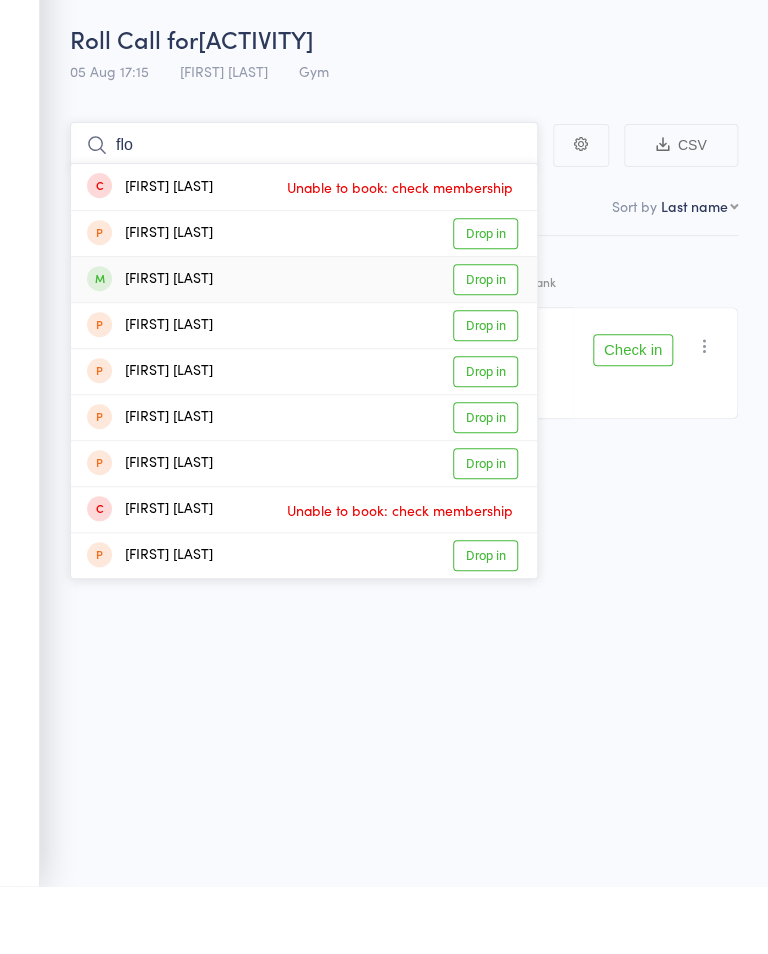 type on "flo" 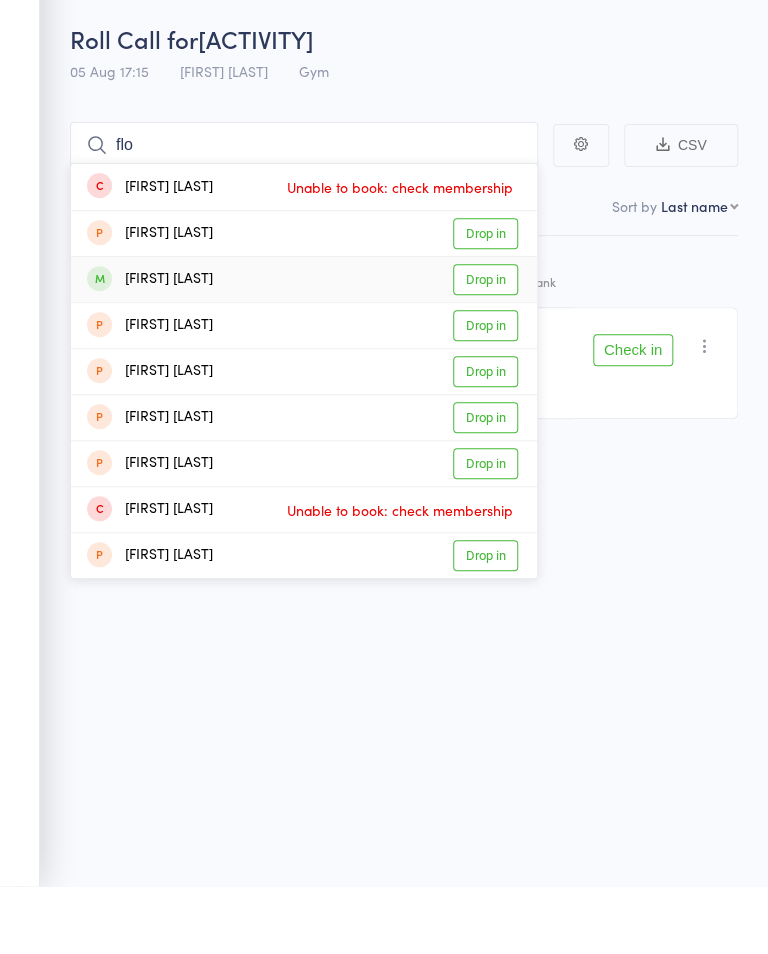 click on "Drop in" at bounding box center [485, 347] 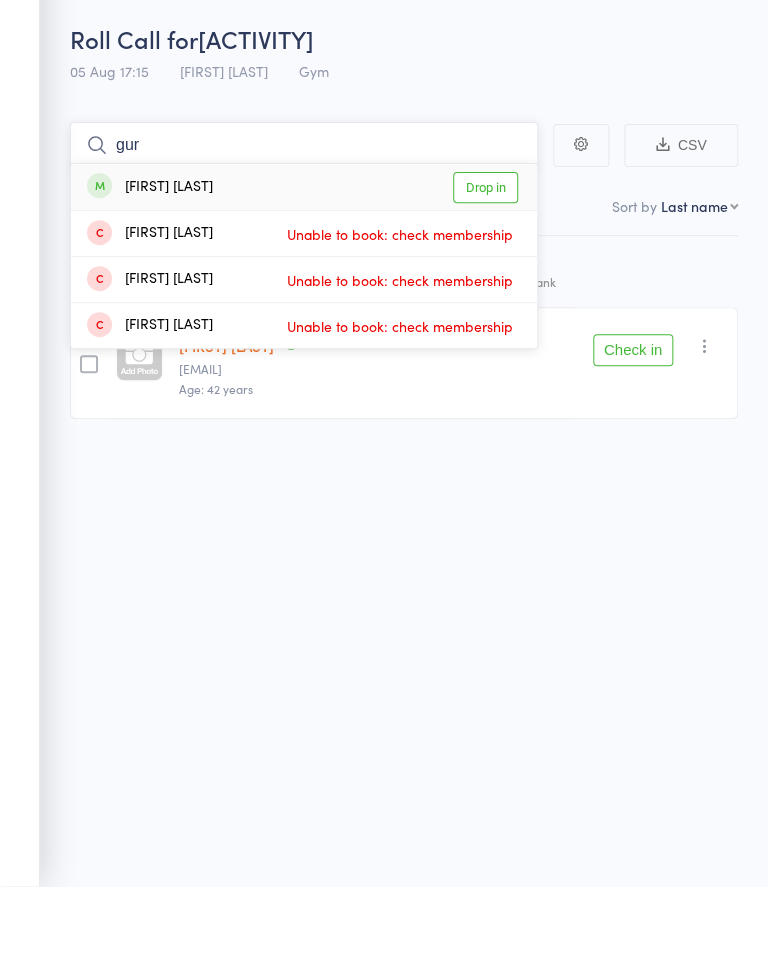 type on "gur" 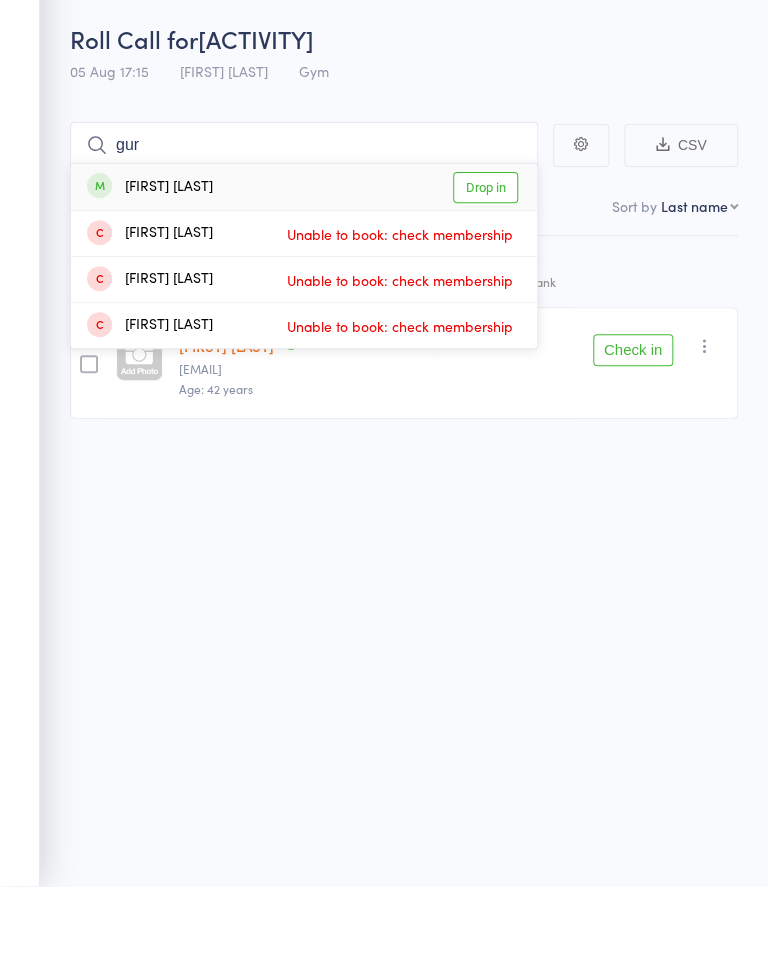click on "Drop in" at bounding box center [485, 255] 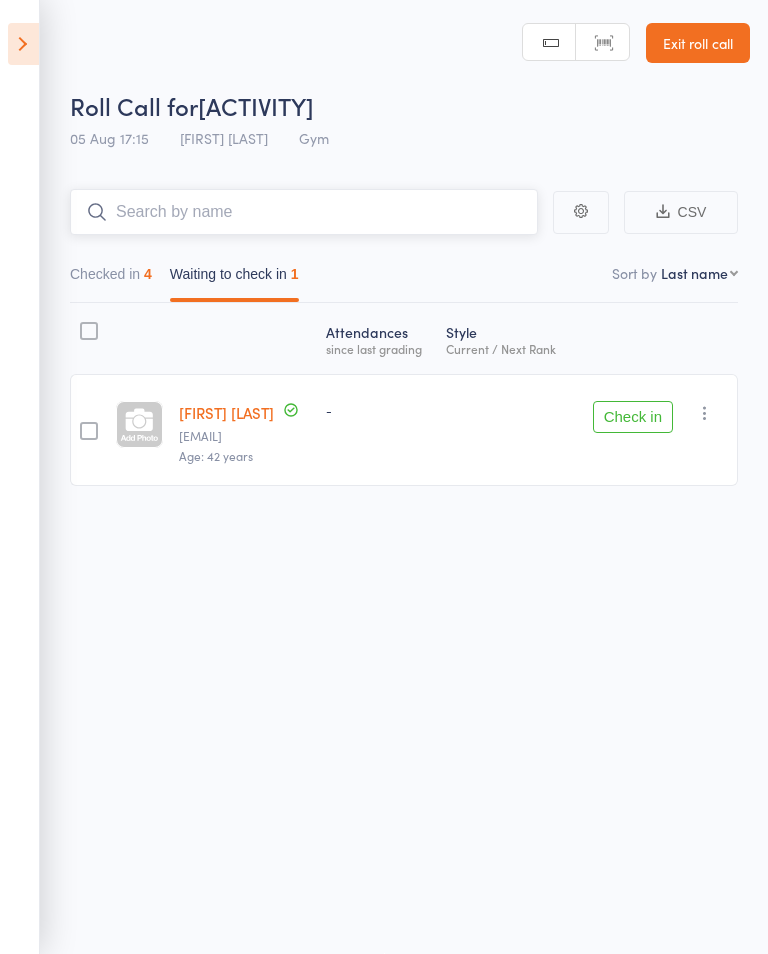 scroll, scrollTop: 13, scrollLeft: 0, axis: vertical 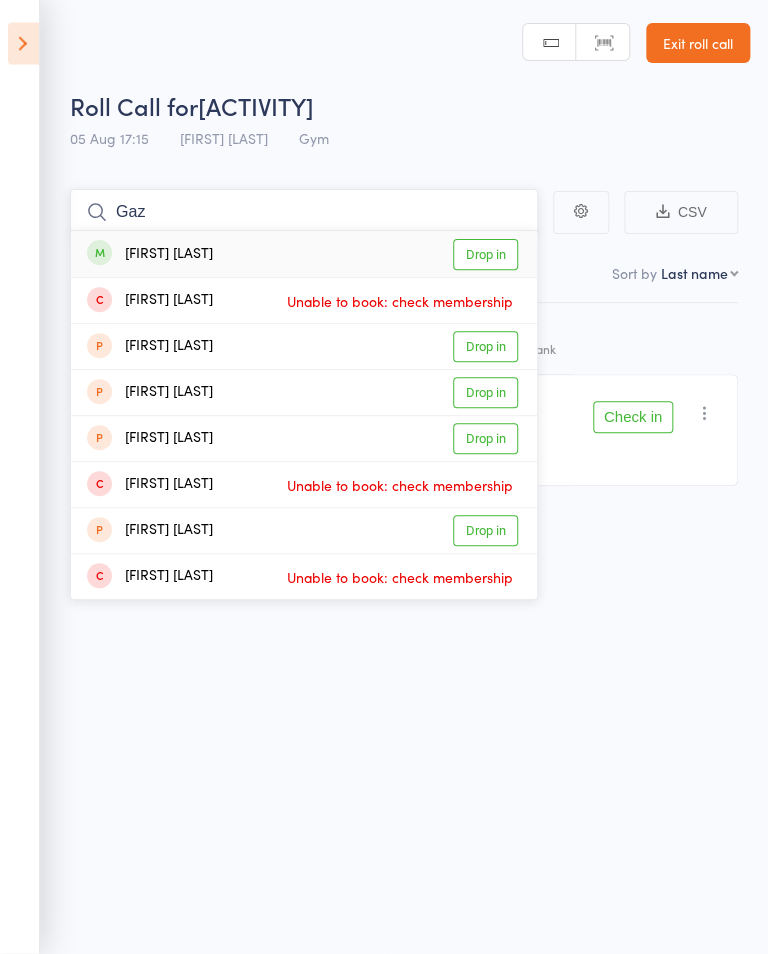 type on "Gaz" 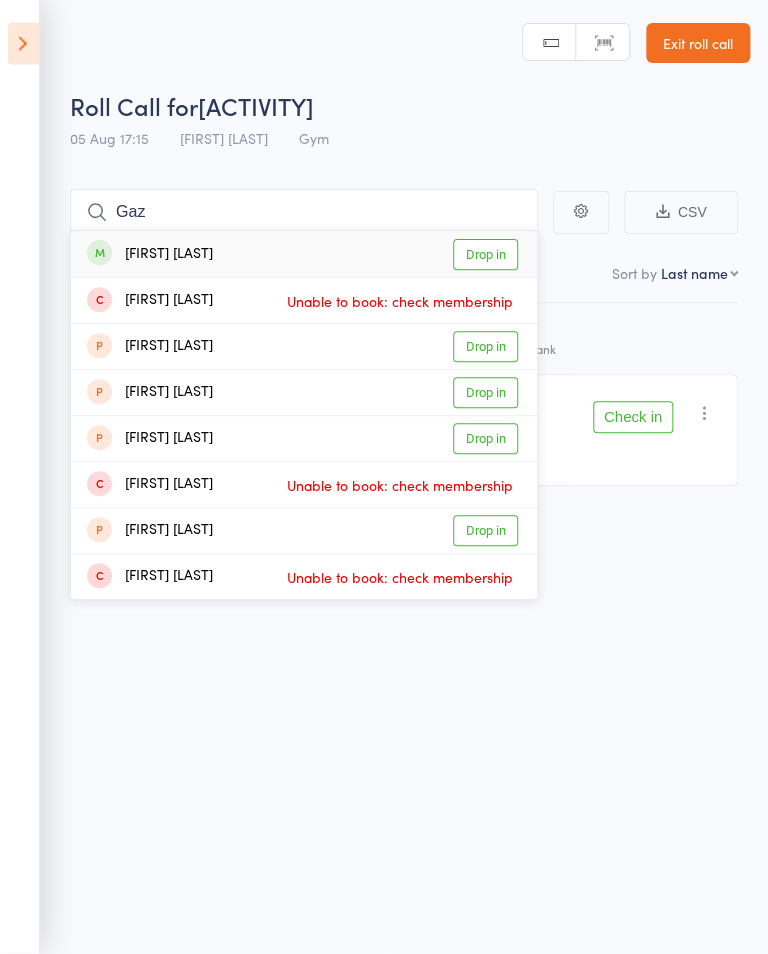 click on "Drop in" at bounding box center [485, 254] 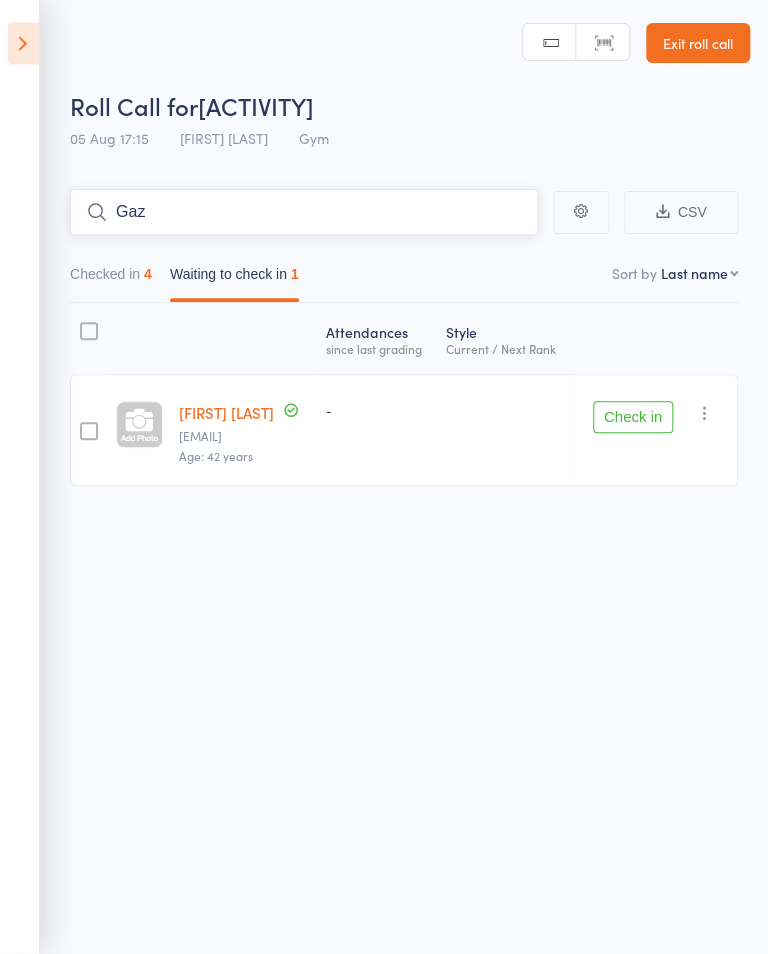 type 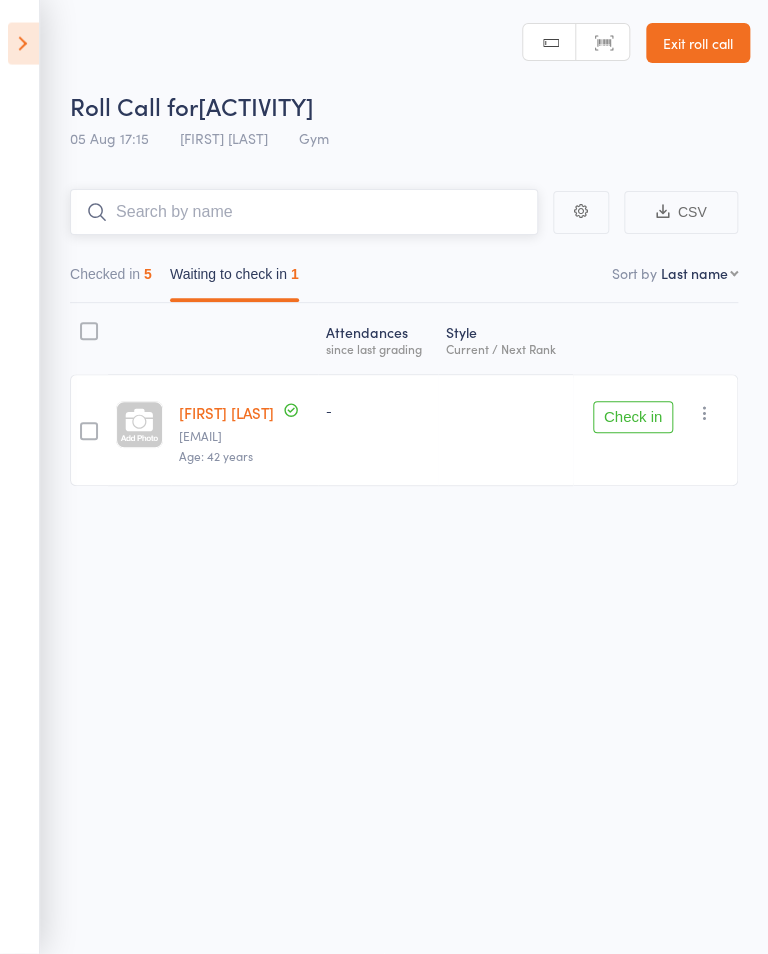 click on "Checked in  5" at bounding box center [111, 279] 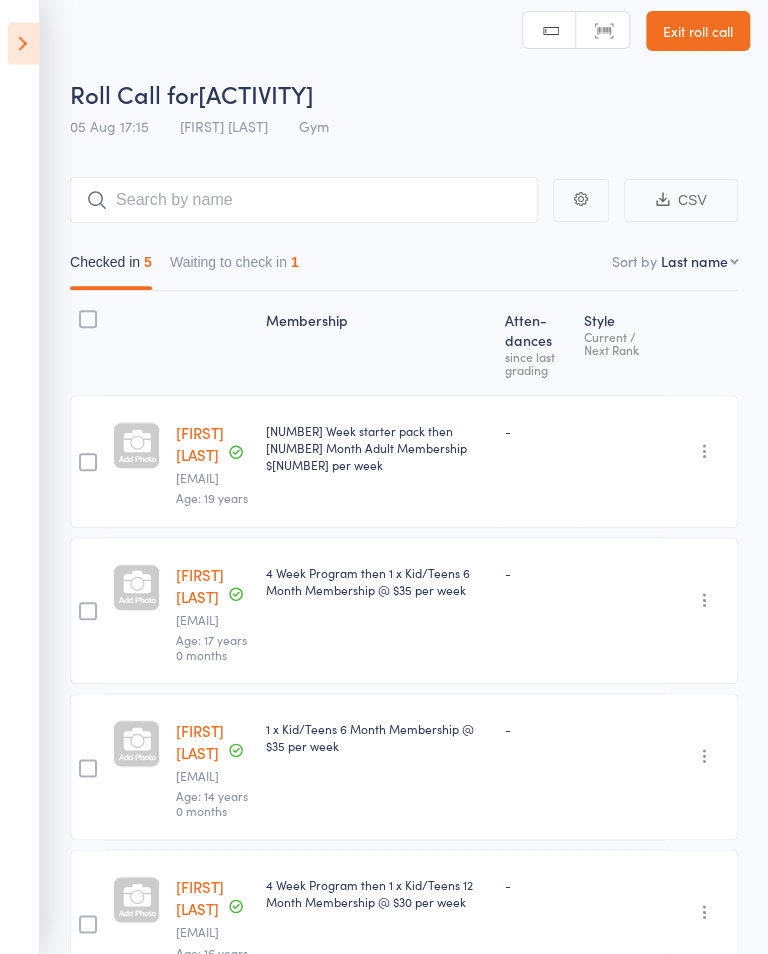 click at bounding box center (23, 44) 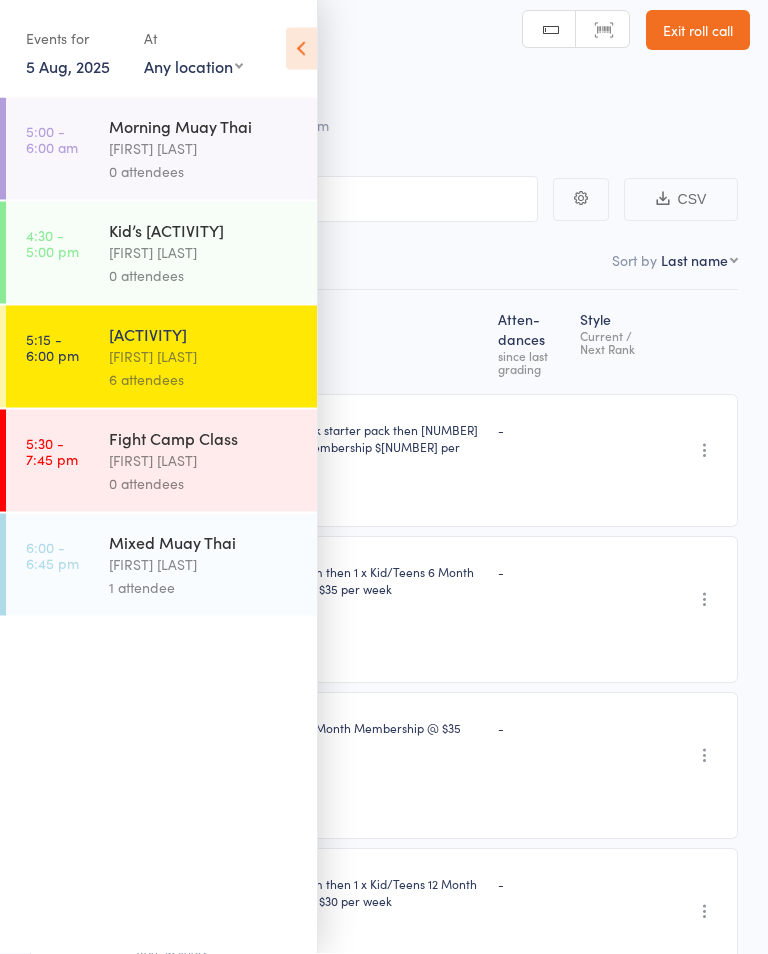 click on "Mixed Muay Thai" at bounding box center [204, 542] 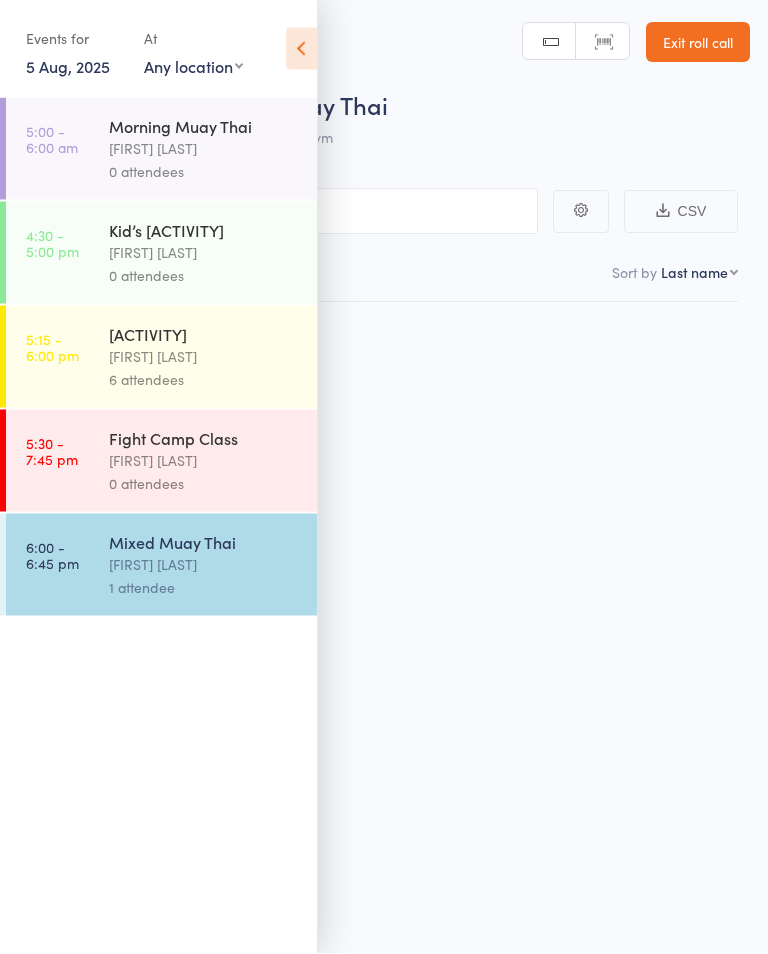 scroll, scrollTop: 14, scrollLeft: 0, axis: vertical 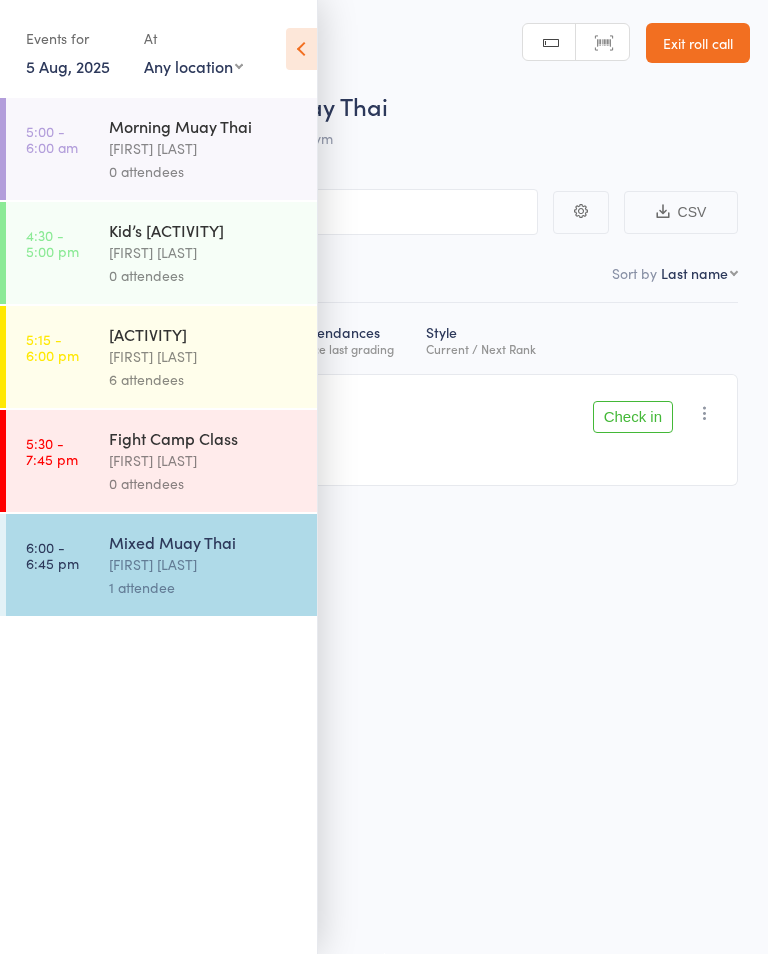 click at bounding box center (301, 49) 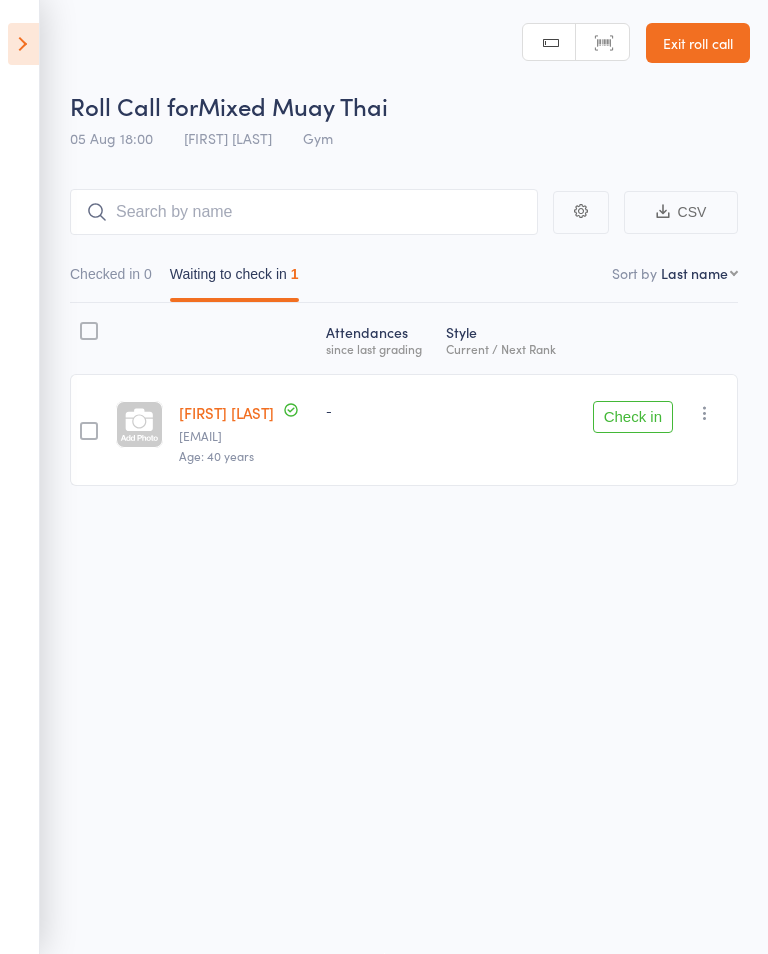 click on "Check in" at bounding box center (633, 417) 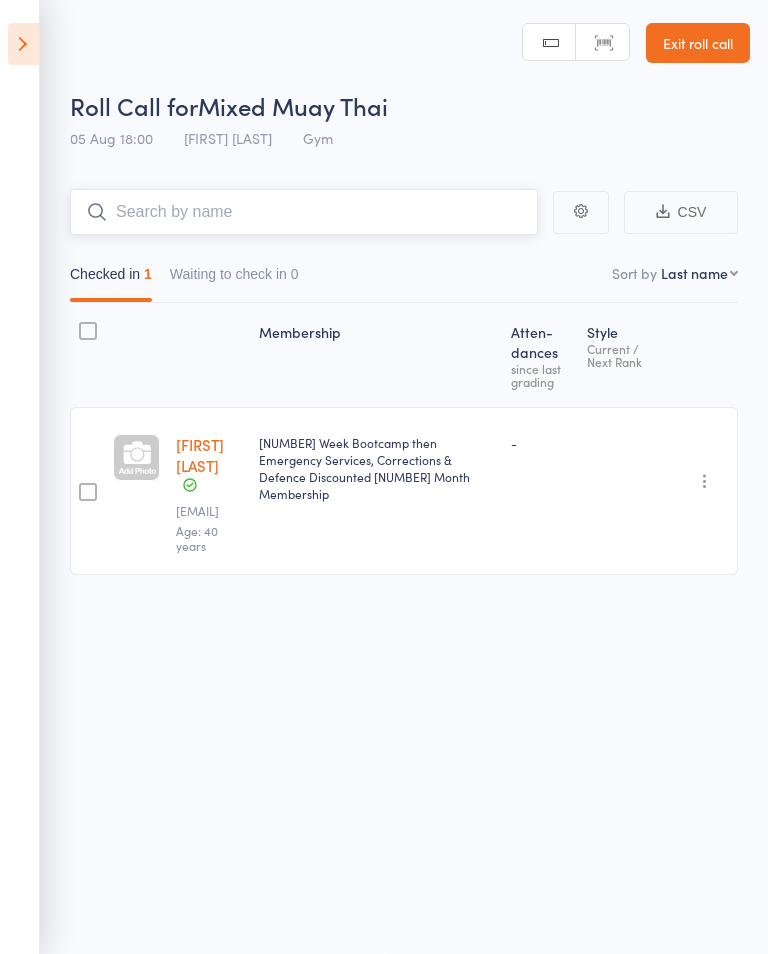 click at bounding box center (304, 212) 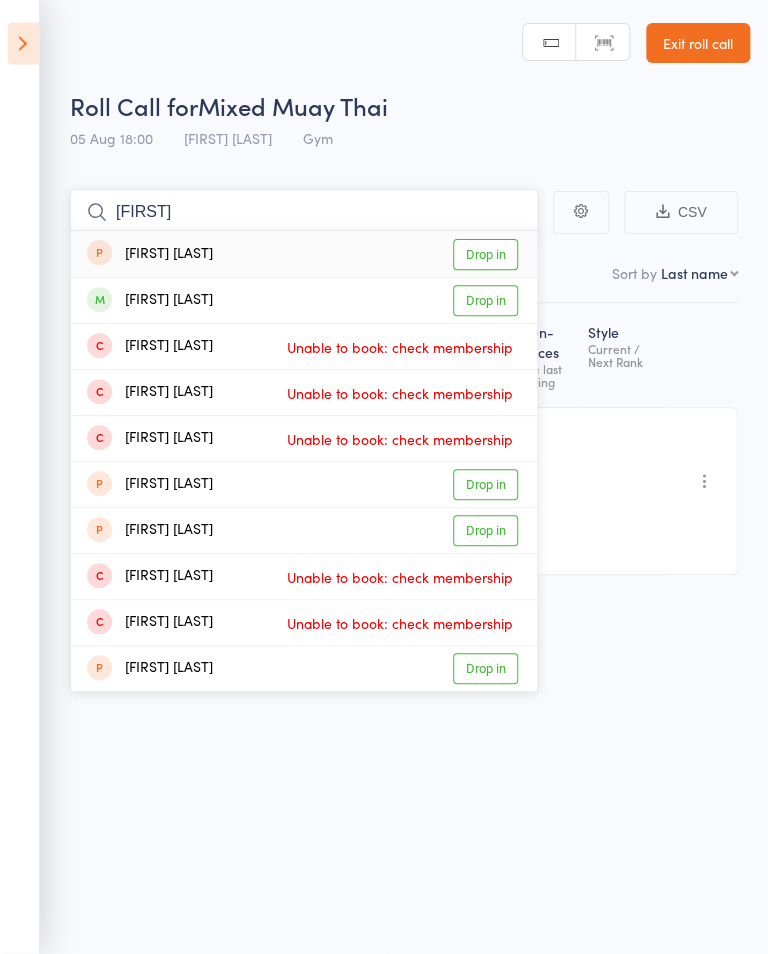 type on "Maur" 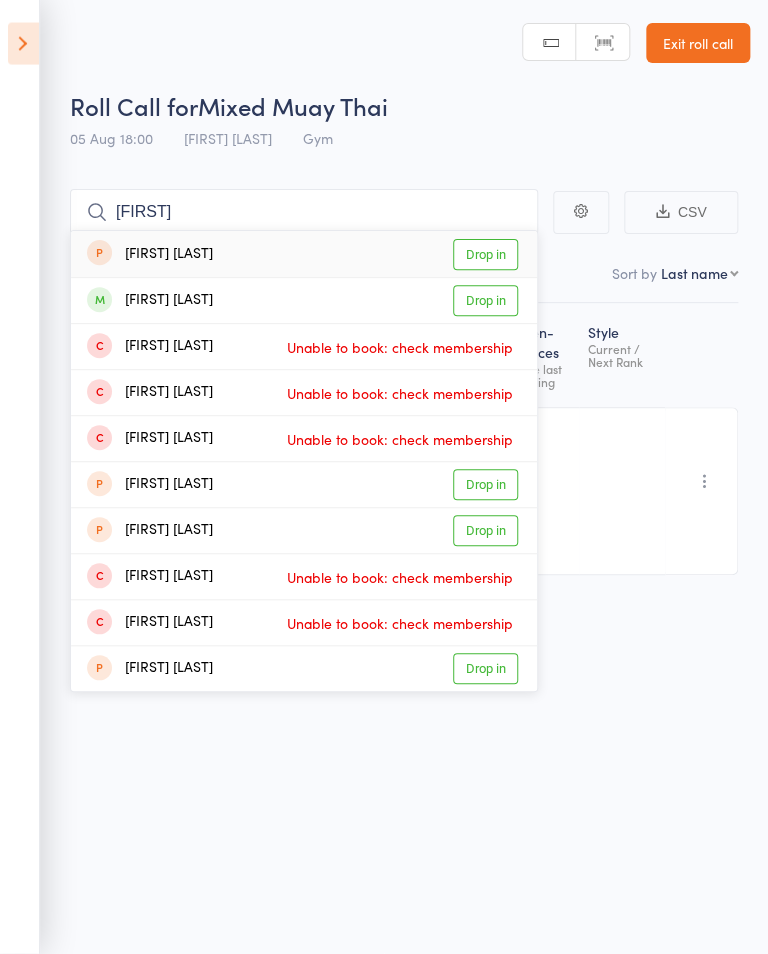 click on "Drop in" at bounding box center (485, 300) 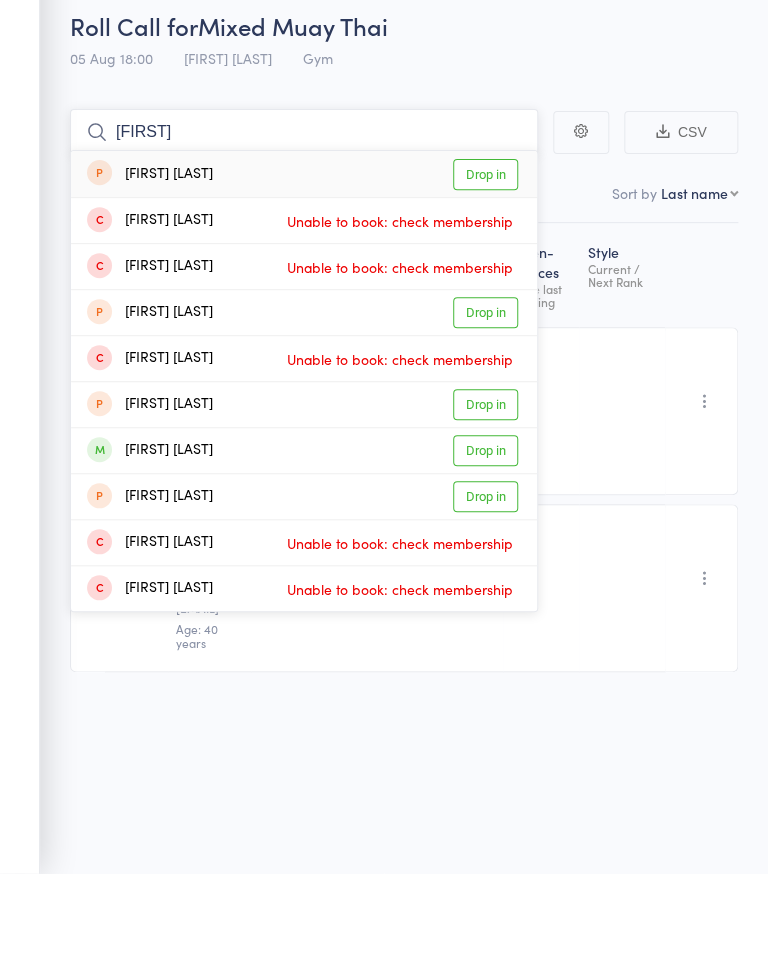 type on "Jessica" 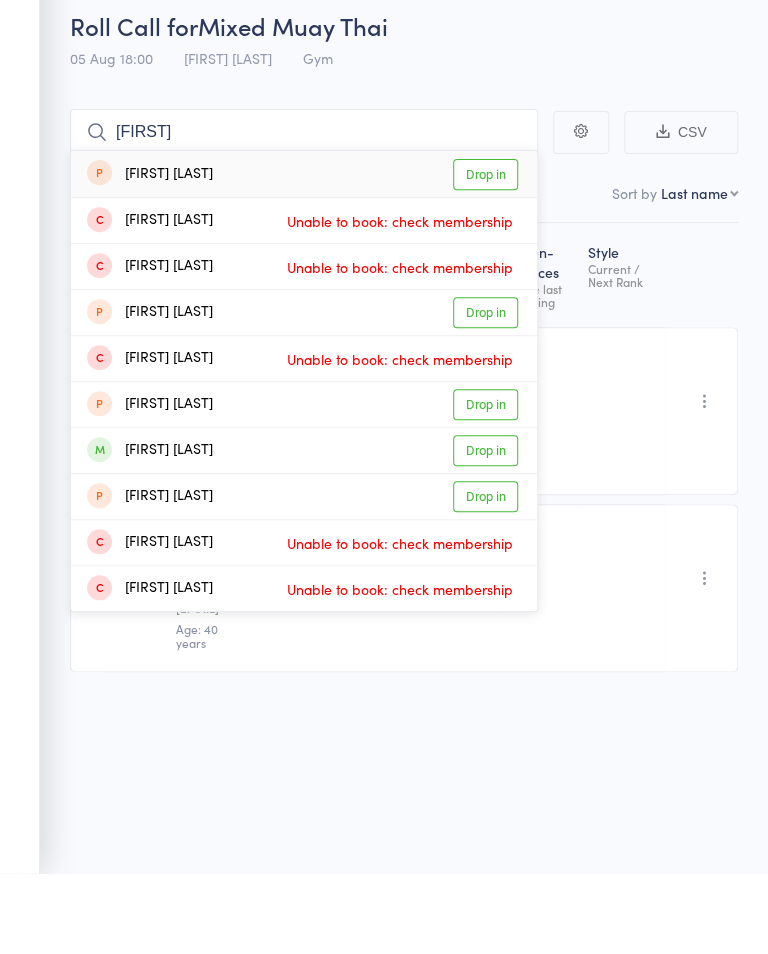 click on "Drop in" at bounding box center [485, 530] 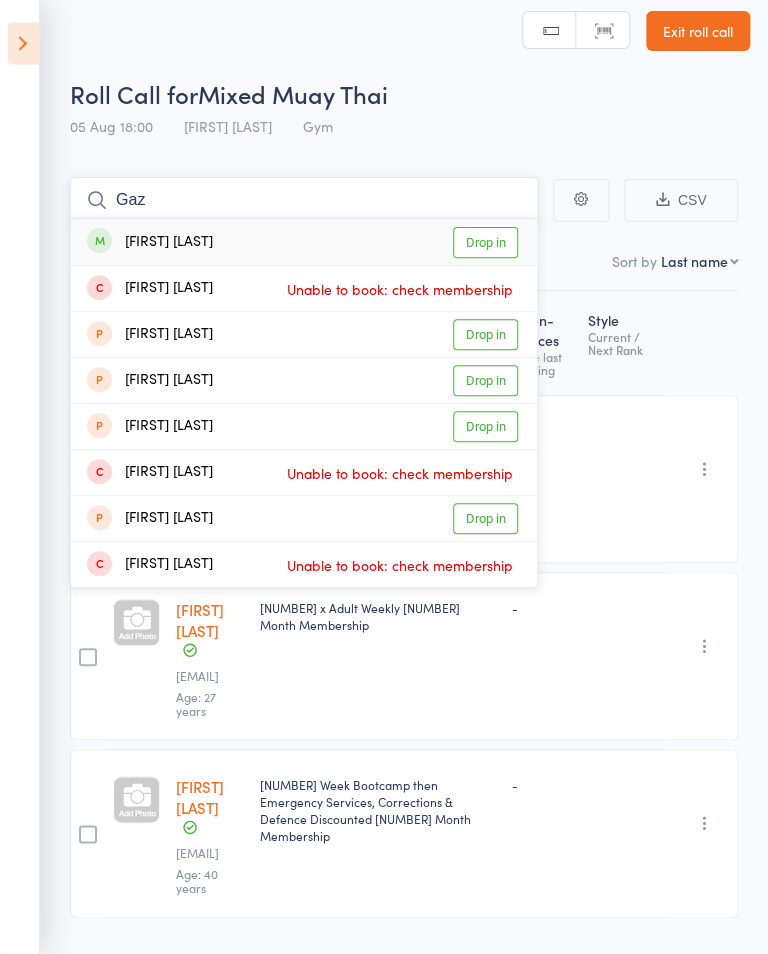 type on "Gaz" 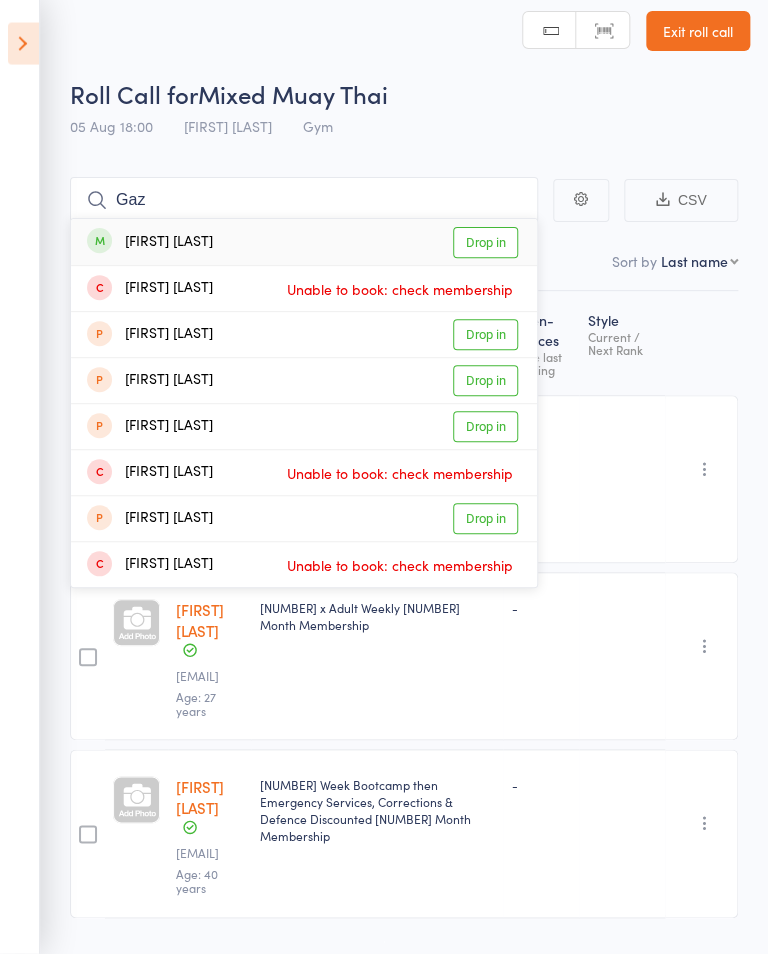 click on "Drop in" at bounding box center [485, 242] 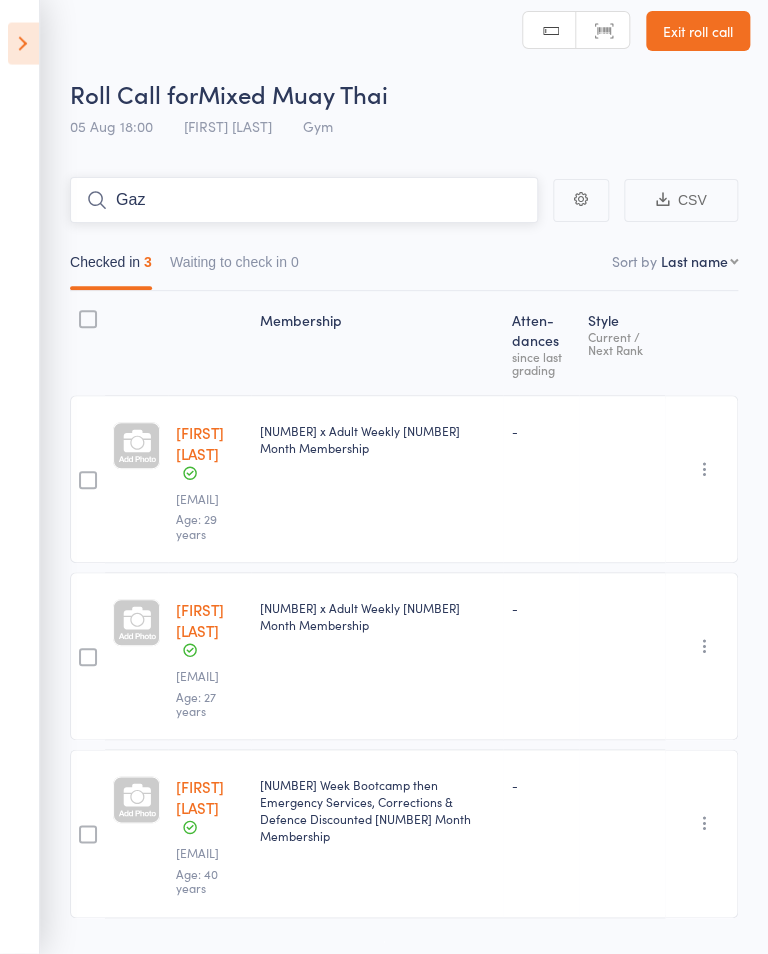 type 